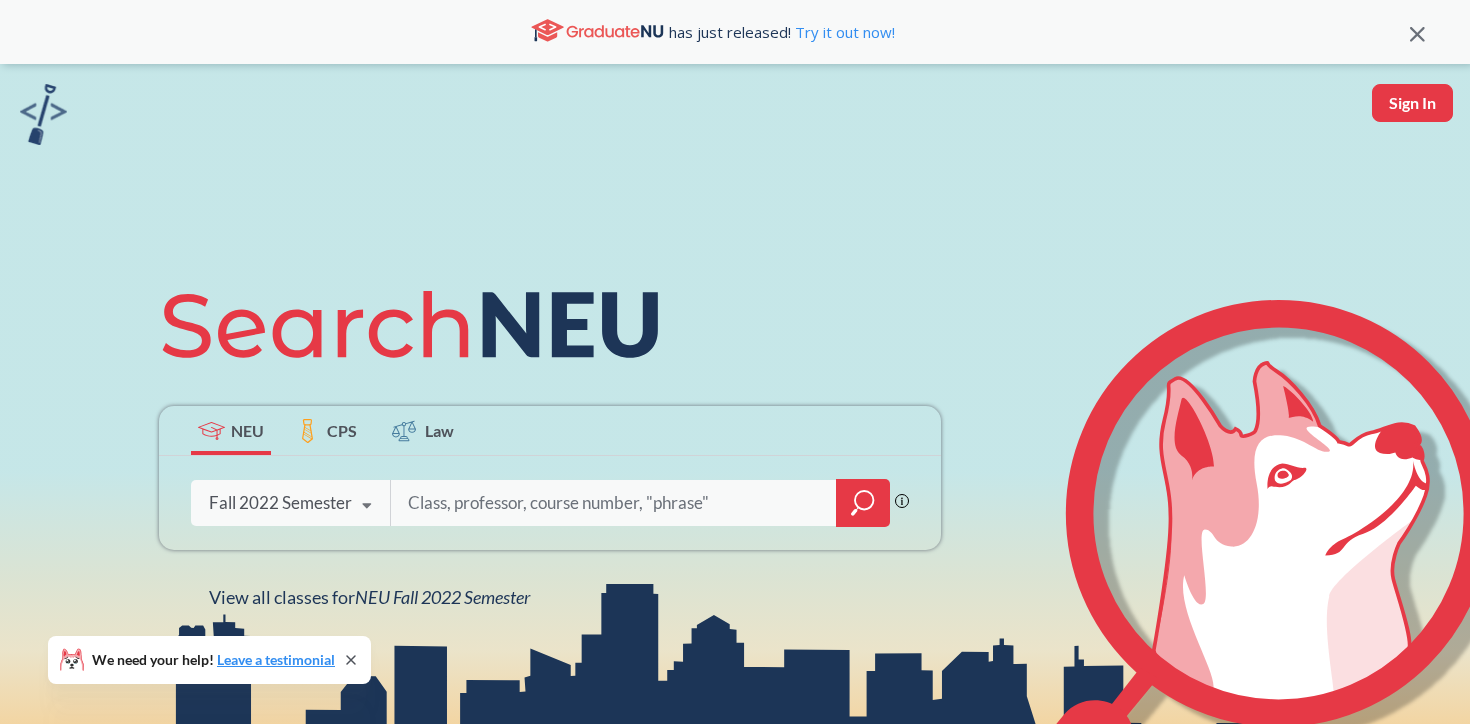 scroll, scrollTop: 0, scrollLeft: 0, axis: both 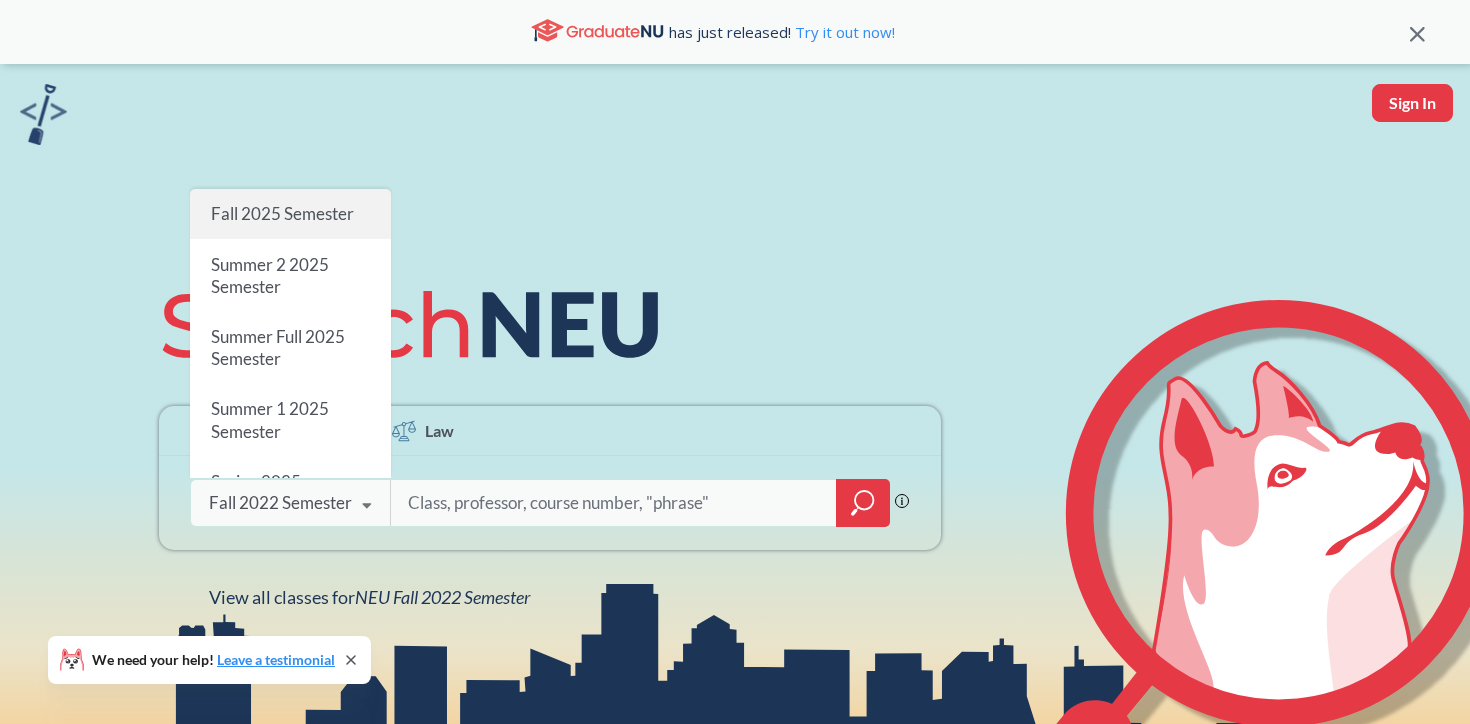 click on "Fall 2025 Semester" at bounding box center (290, 214) 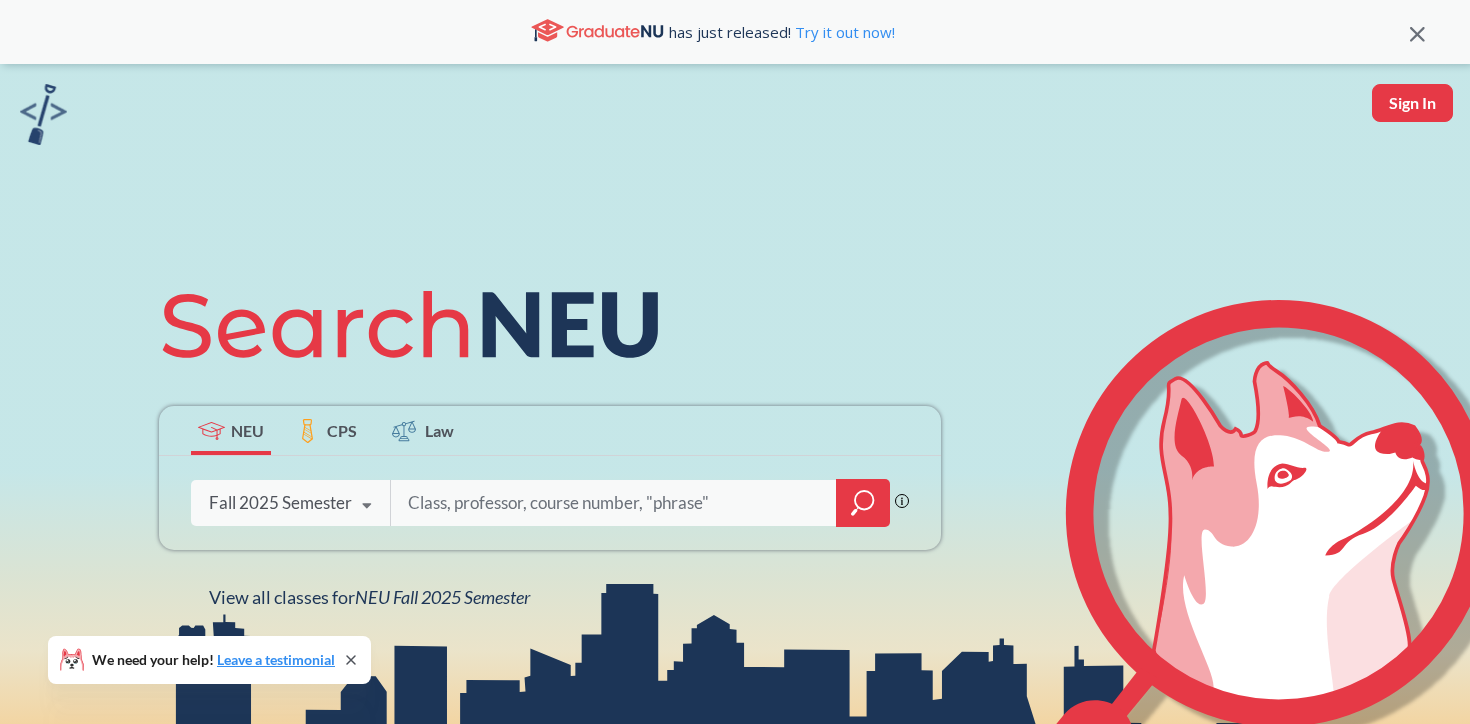 click at bounding box center (614, 503) 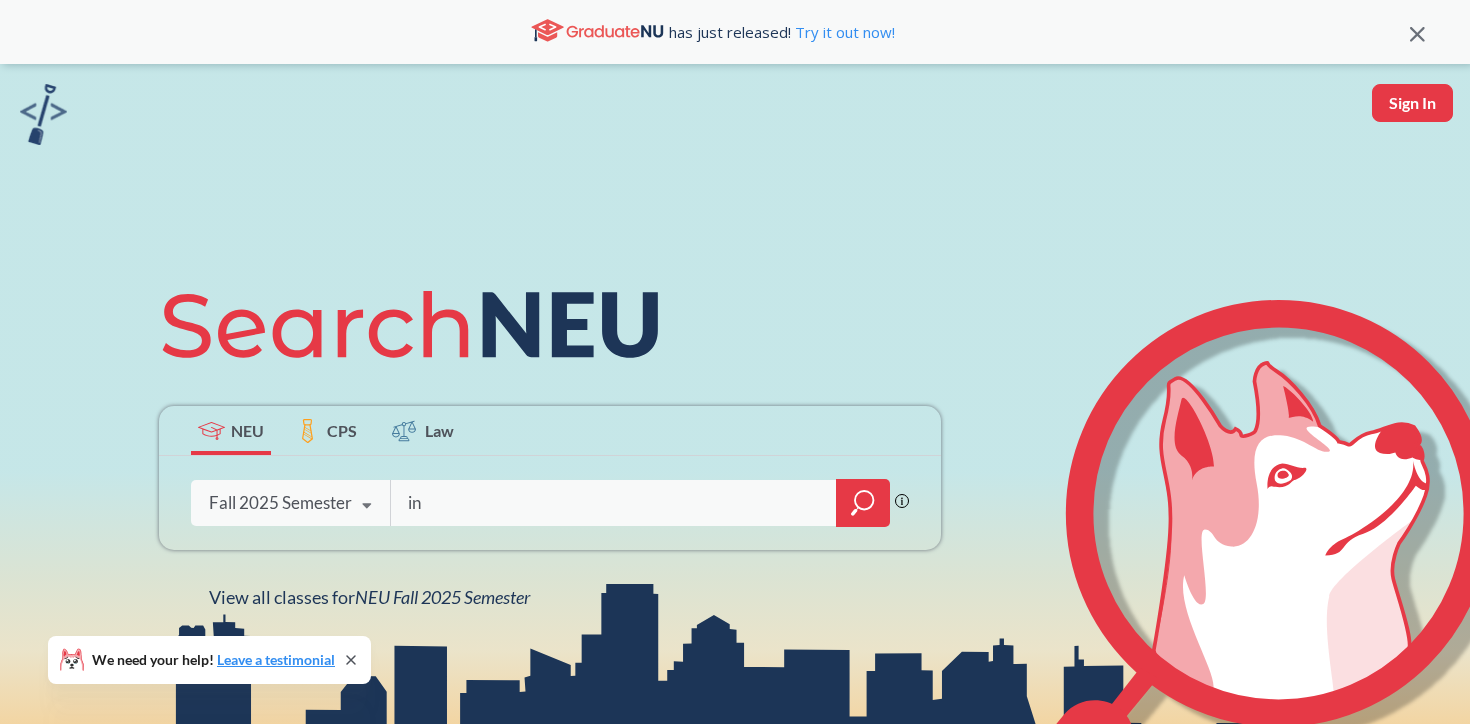 type on "i" 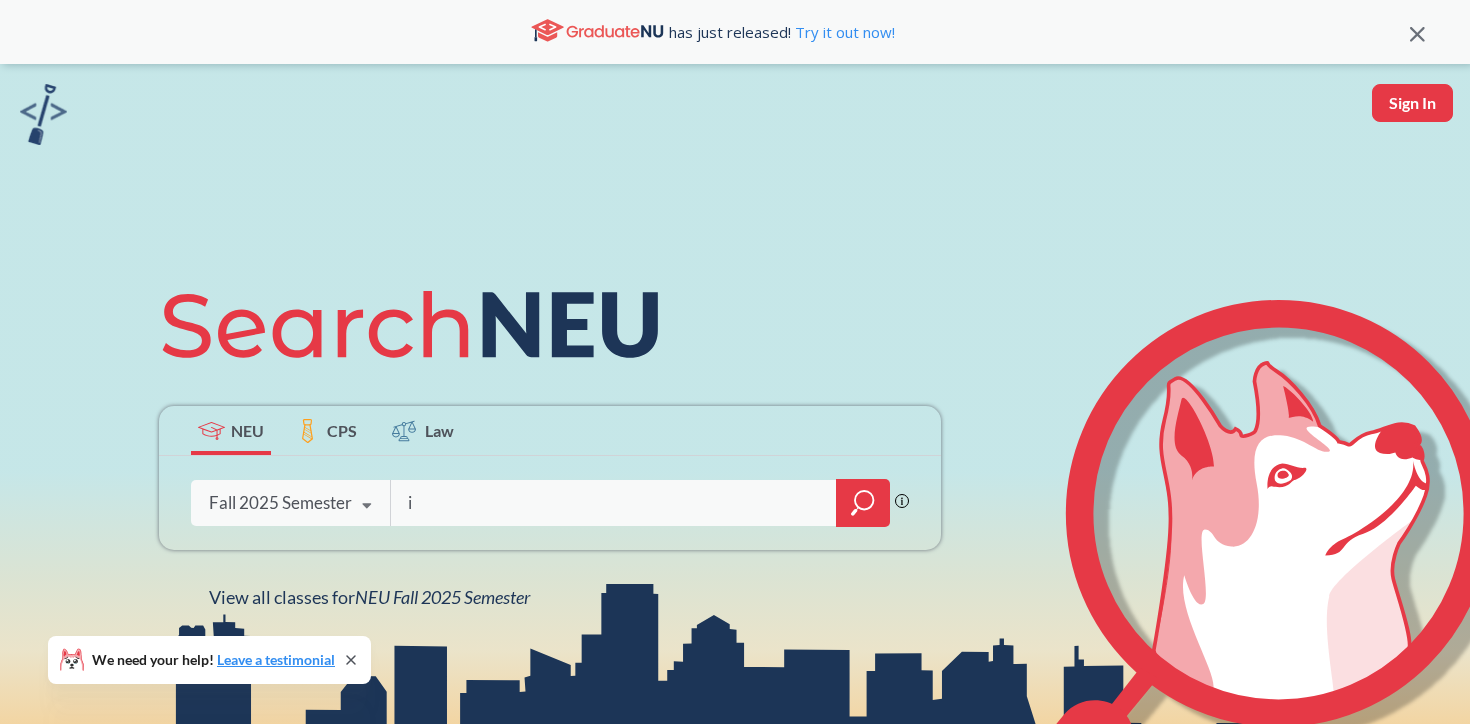 type 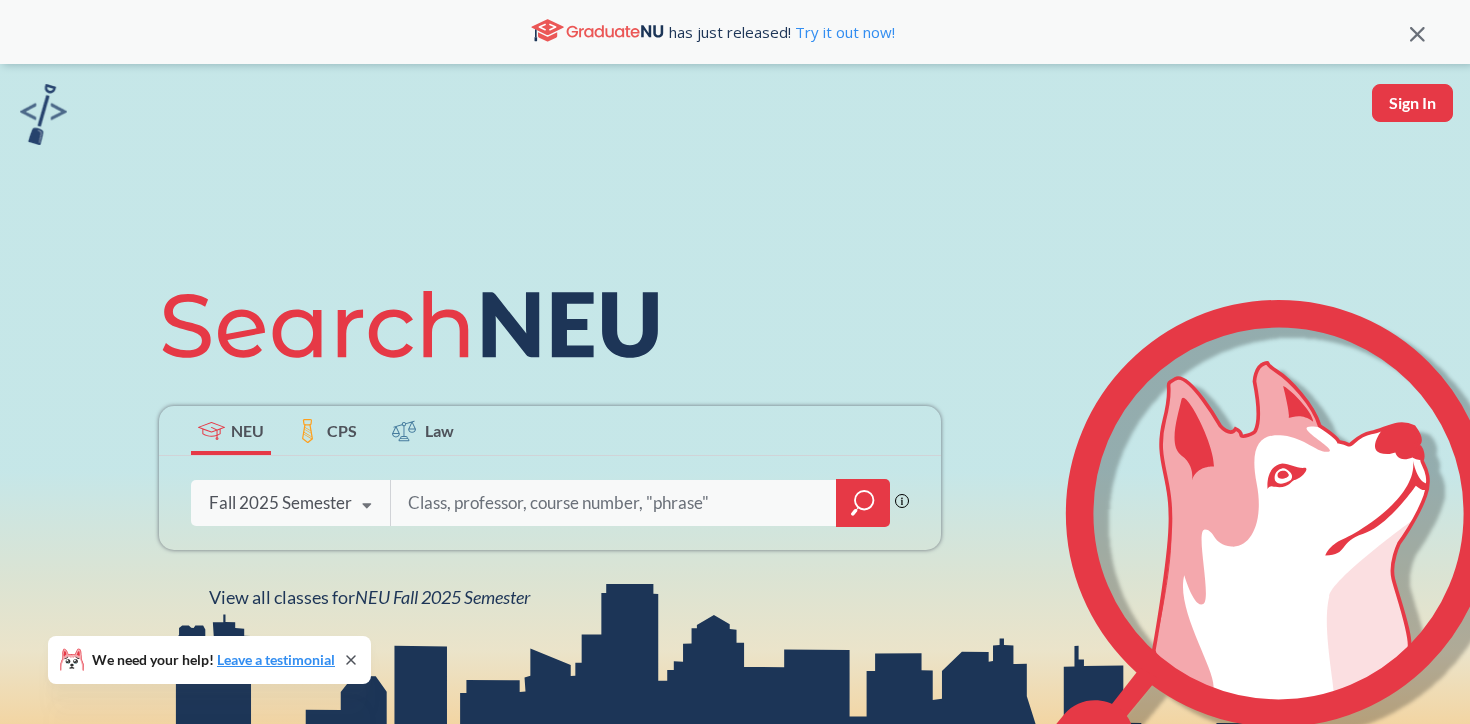 click 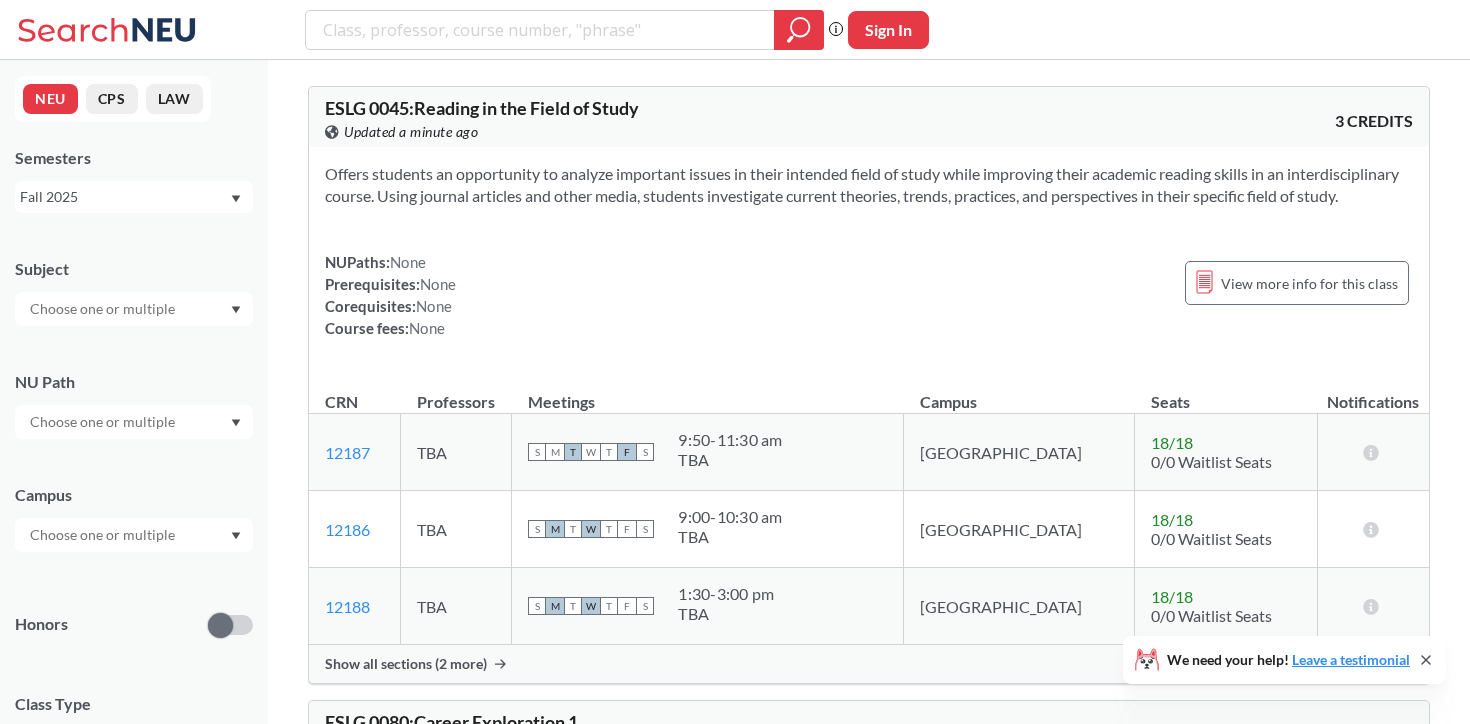 click at bounding box center [104, 422] 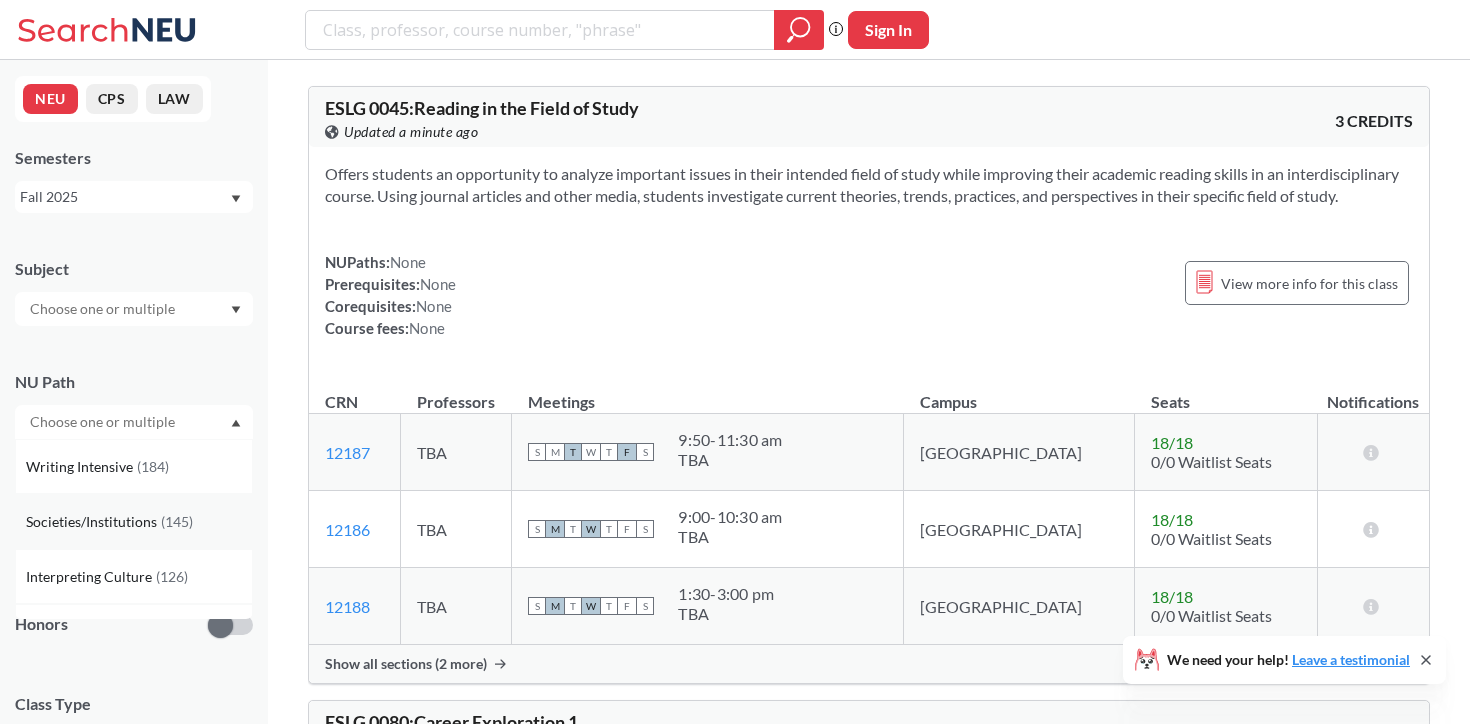 scroll, scrollTop: 21, scrollLeft: 0, axis: vertical 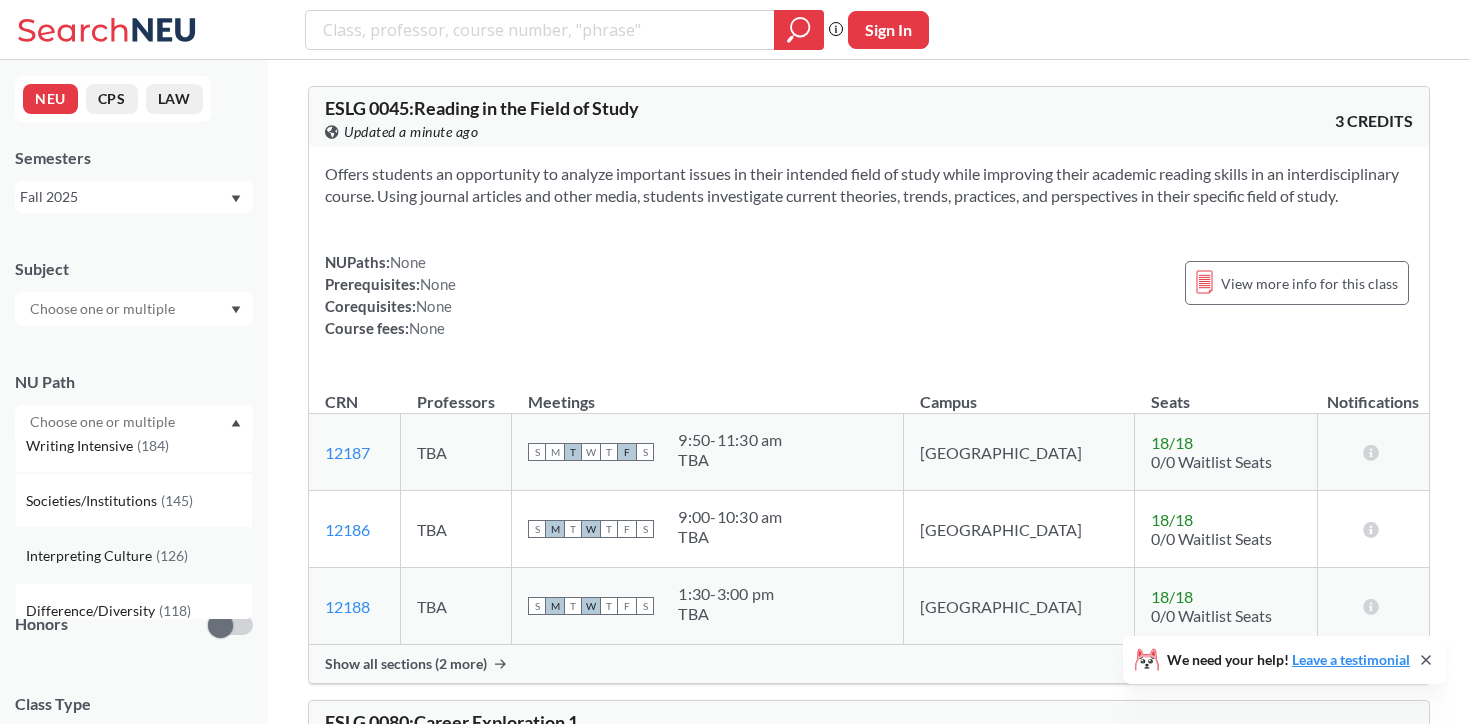 click on "Interpreting Culture ( 126 )" at bounding box center [134, 555] 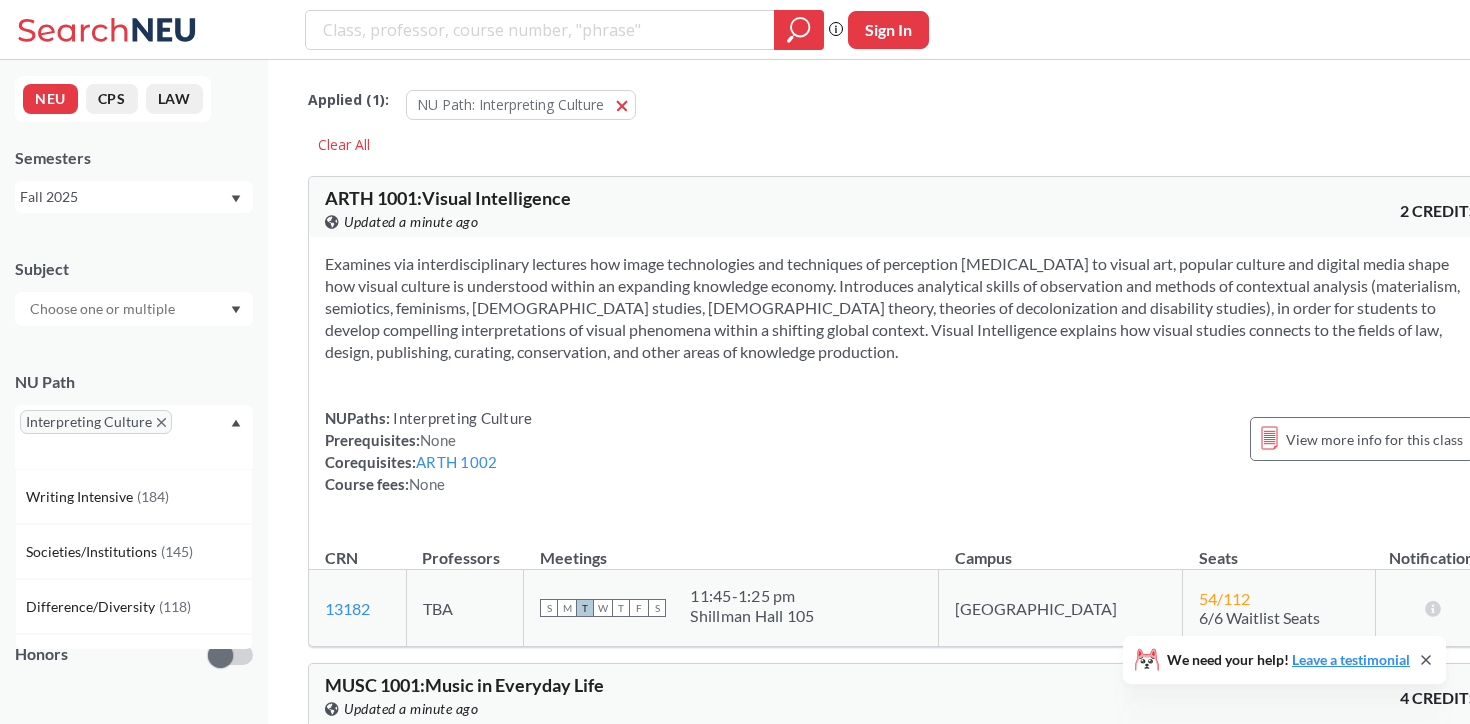 click on "Subject" at bounding box center (134, 282) 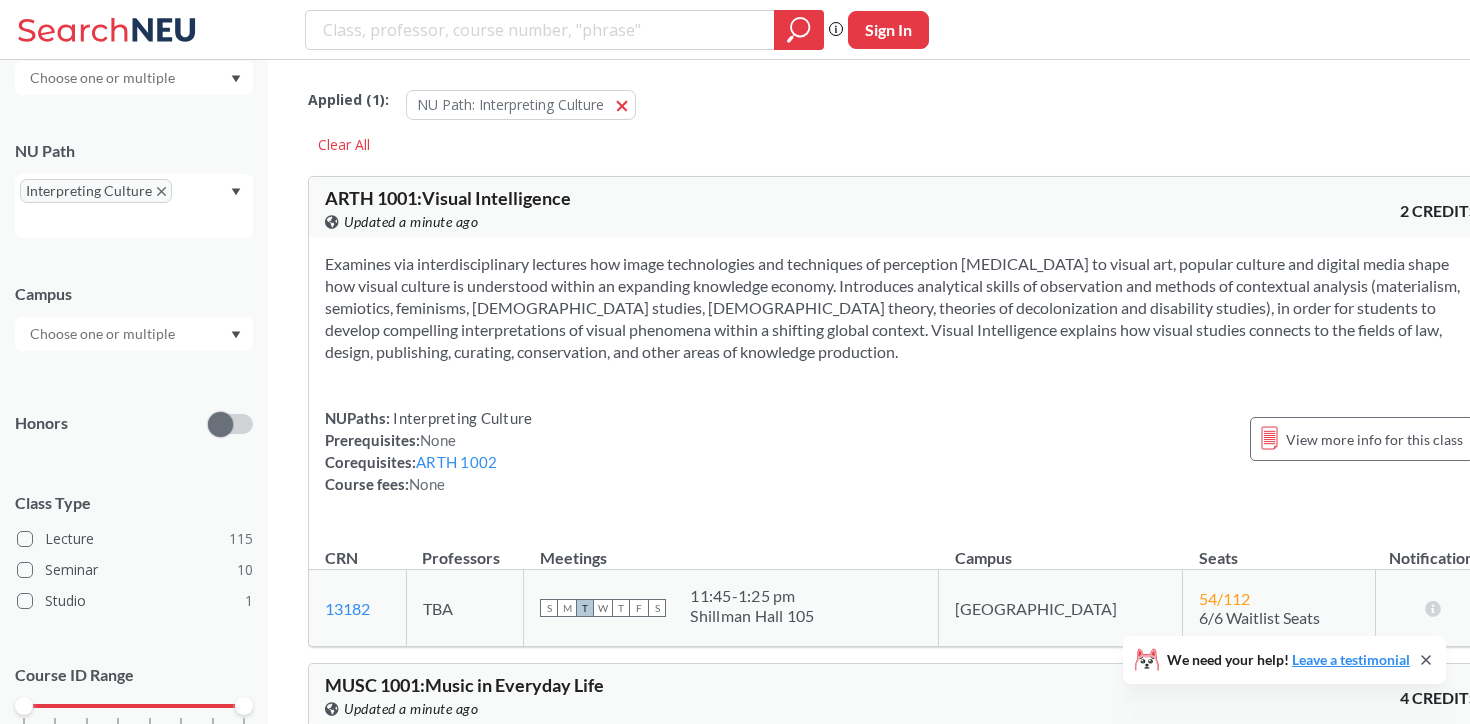 scroll, scrollTop: 320, scrollLeft: 0, axis: vertical 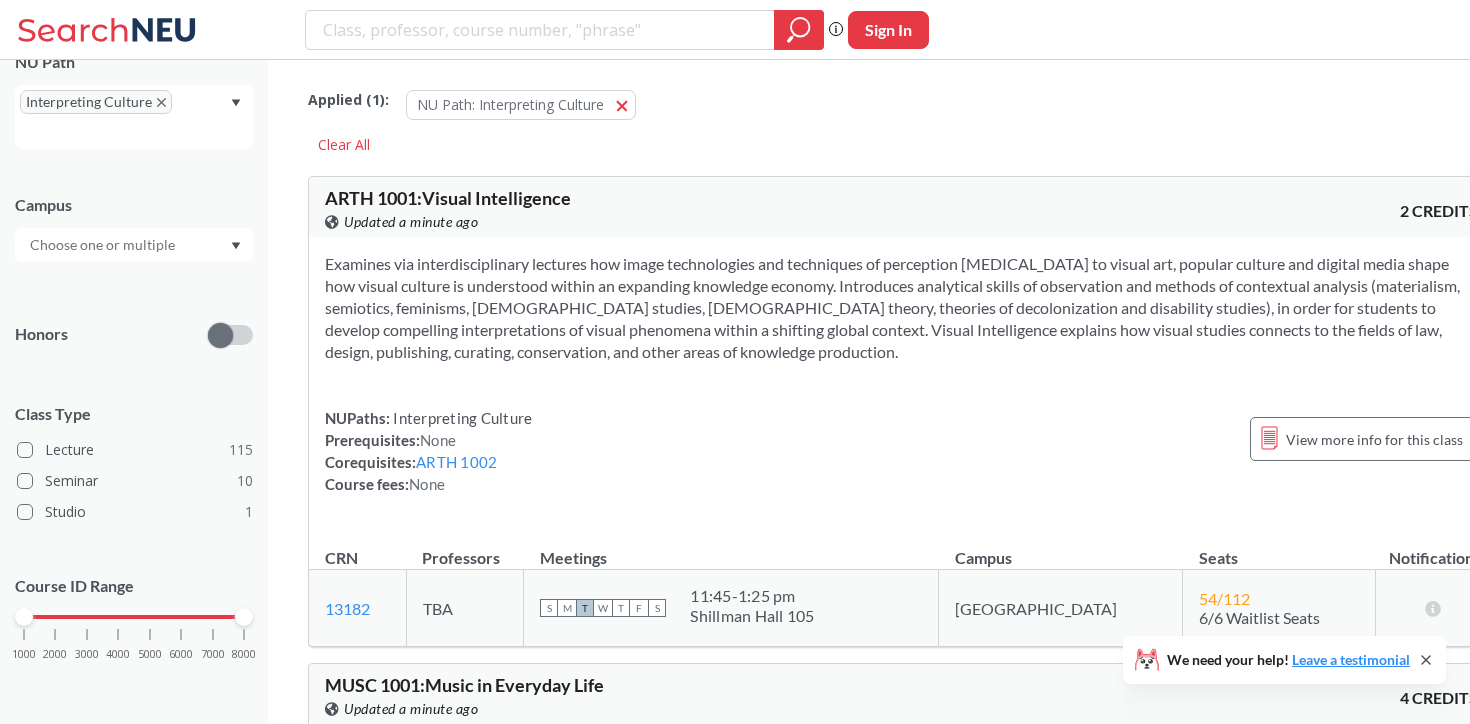 click at bounding box center (104, 245) 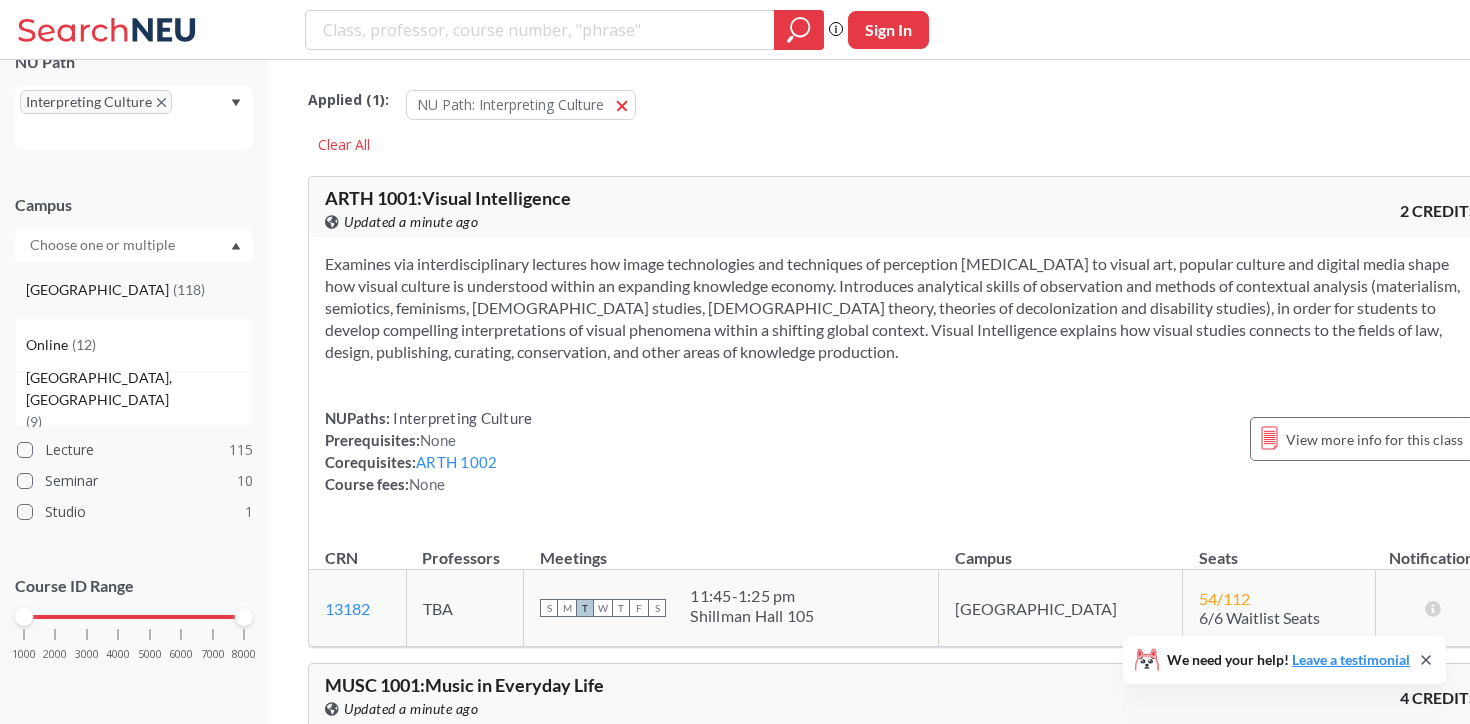 click on "[GEOGRAPHIC_DATA] ( 118 )" at bounding box center [134, 289] 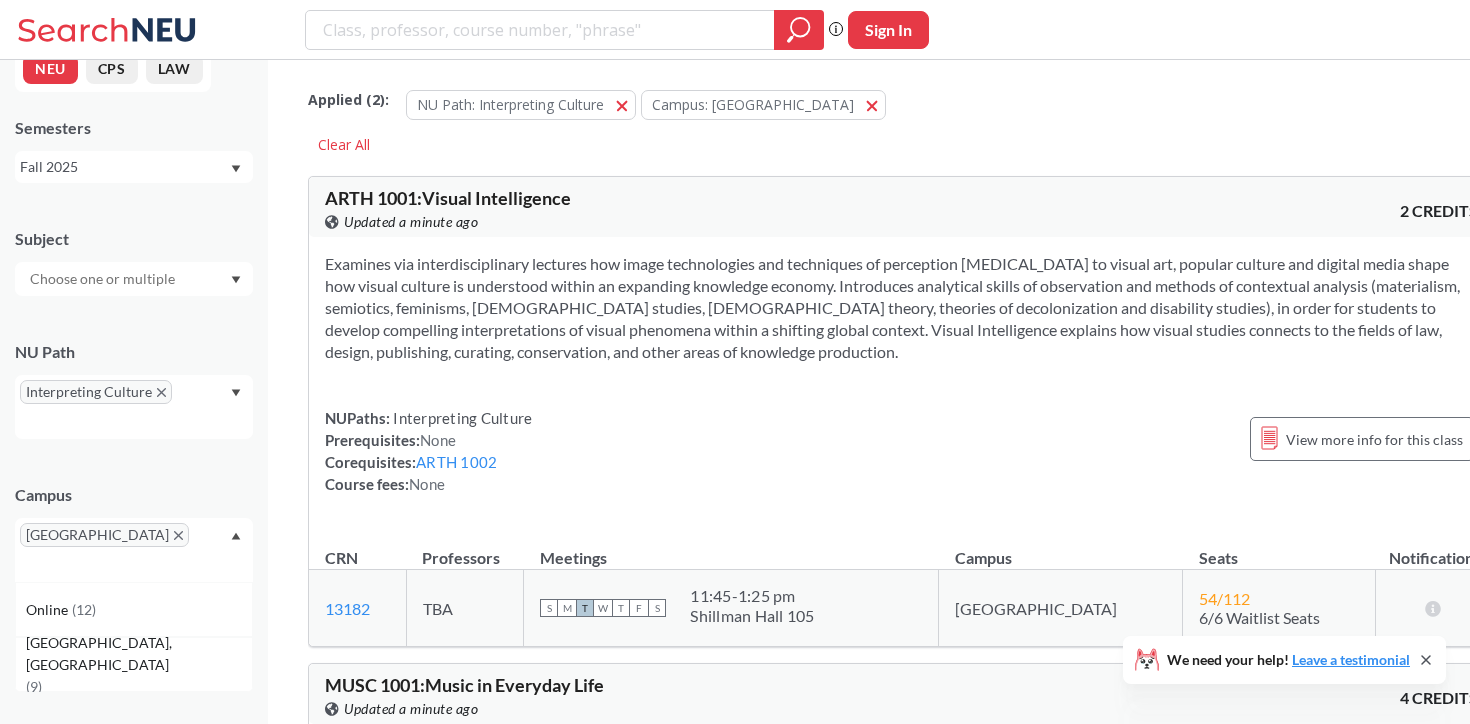 scroll, scrollTop: 0, scrollLeft: 0, axis: both 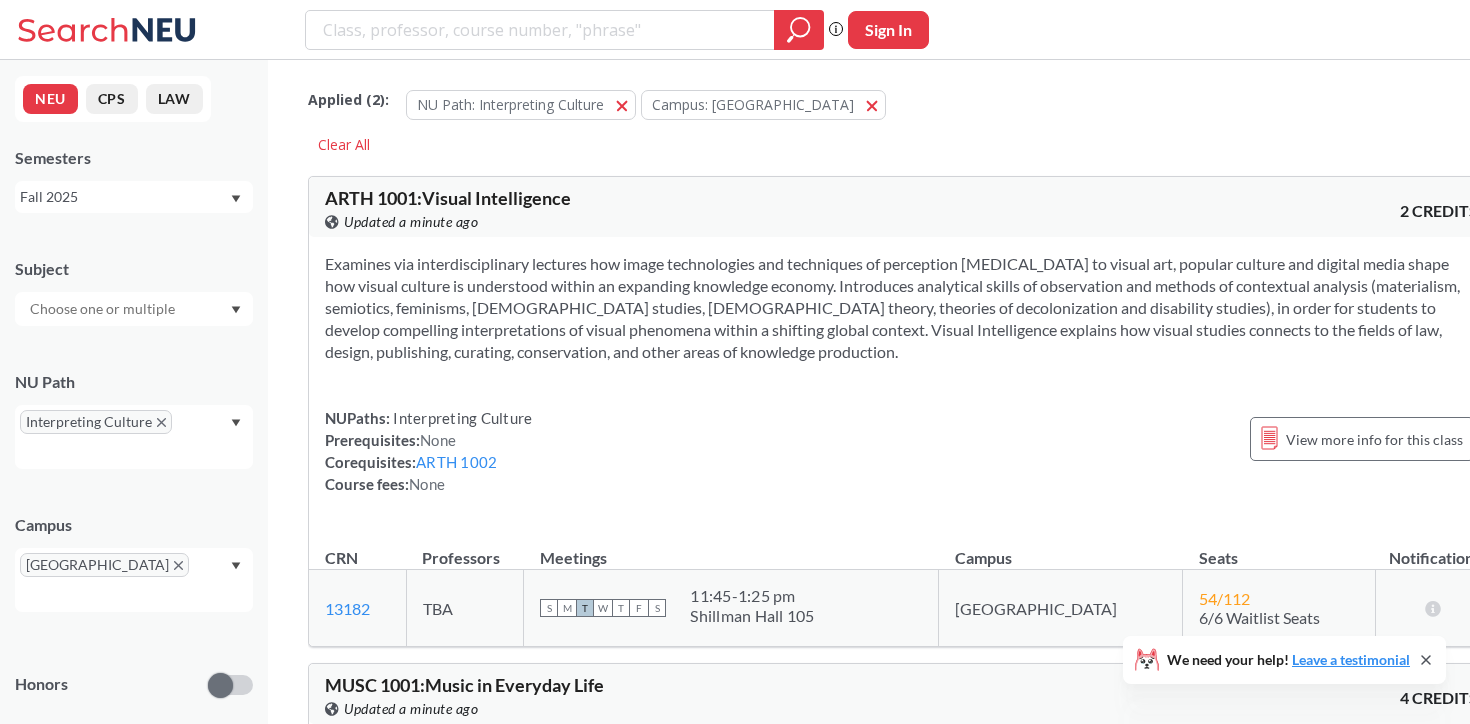 click on "Examines via interdisciplinary lectures how image technologies and techniques of perception [MEDICAL_DATA] to visual art, popular culture and digital media shape how visual culture is understood within an expanding knowledge economy. Introduces analytical skills of observation and methods of contextual analysis (materialism, semiotics, feminisms, [DEMOGRAPHIC_DATA] studies, [DEMOGRAPHIC_DATA] theory, theories of decolonization and disability studies), in order for students to develop compelling interpretations of visual phenomena within a shifting global context. Visual Intelligence explains how visual studies connects to the fields of law, design, publishing, curating, conservation, and other areas of knowledge production.
NUPaths:   Interpreting Culture Prerequisites:  None Corequisites:  ARTH 1002 Course fees:  None View more info for this class" at bounding box center (901, 382) 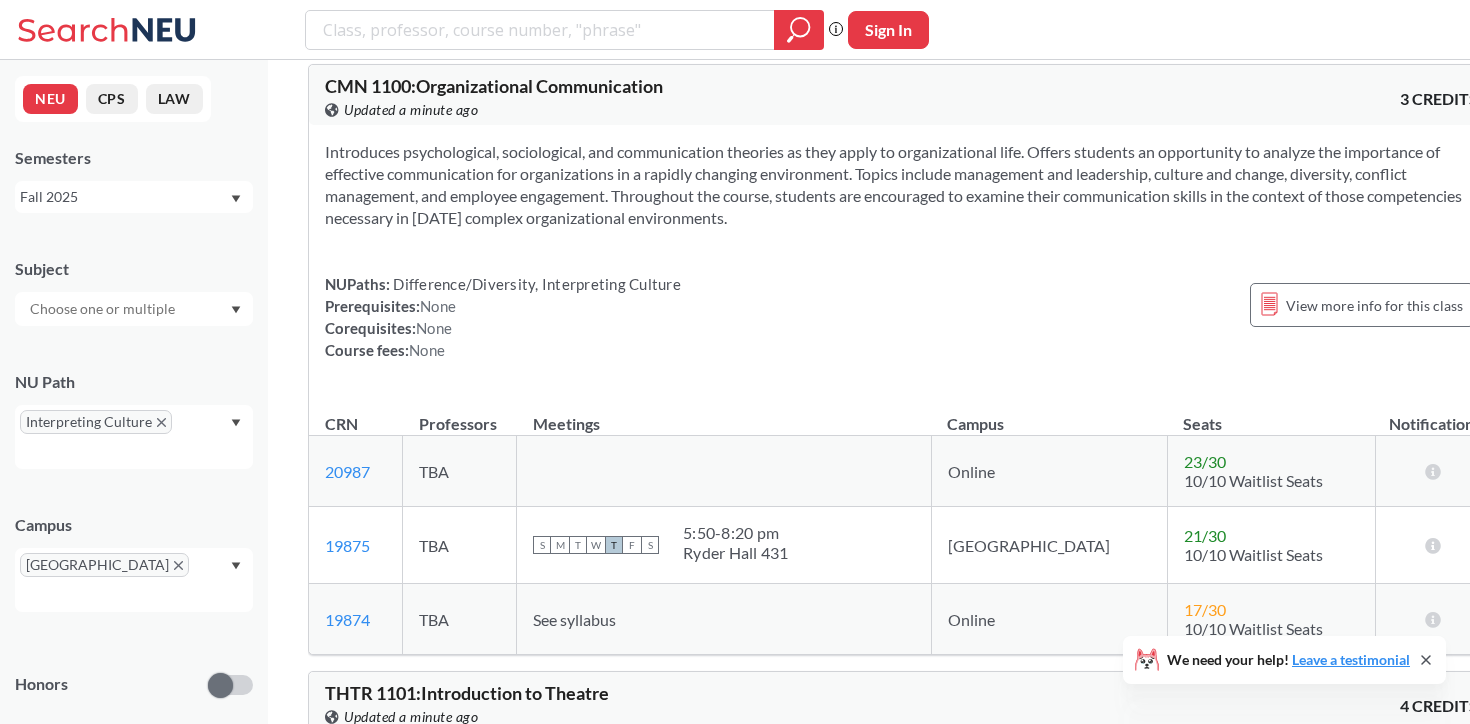 scroll, scrollTop: 1134, scrollLeft: 0, axis: vertical 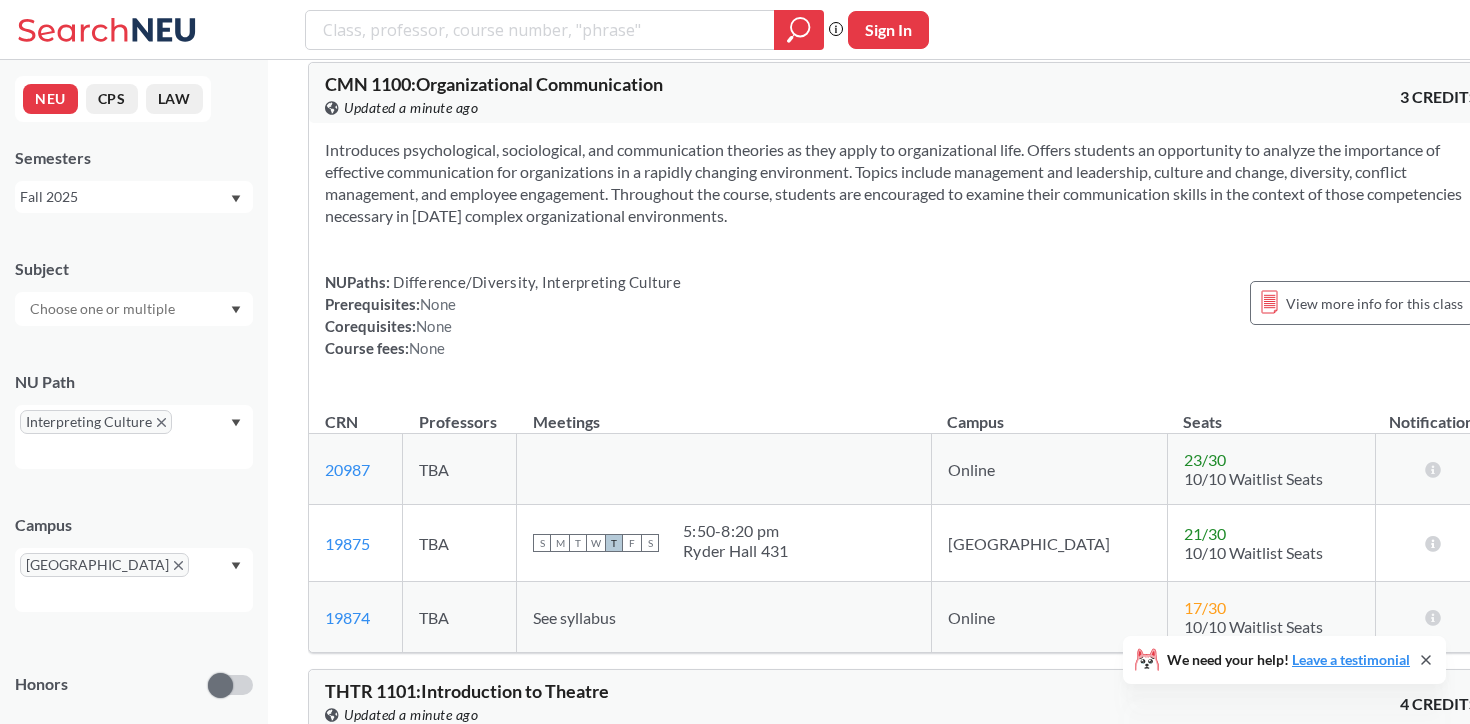 click on "Introduces psychological, sociological, and communication theories as they apply to organizational life. Offers students an opportunity to analyze the importance of effective communication for organizations in a rapidly changing environment. Topics include management and leadership, culture and change, diversity, conflict management, and employee engagement. Throughout the course, students are encouraged to examine their communication skills in the context of those competencies necessary in [DATE] complex organizational environments." at bounding box center [901, 183] 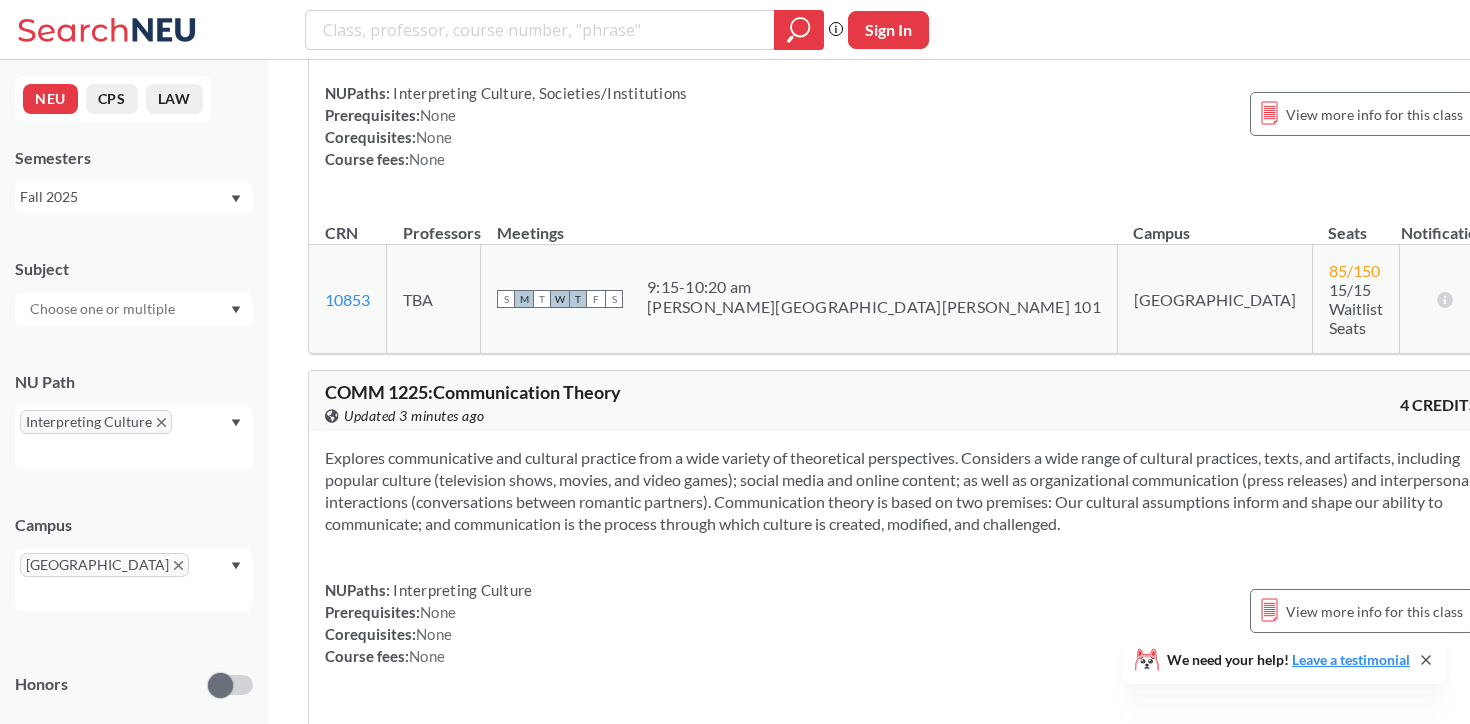 scroll, scrollTop: 14346, scrollLeft: 0, axis: vertical 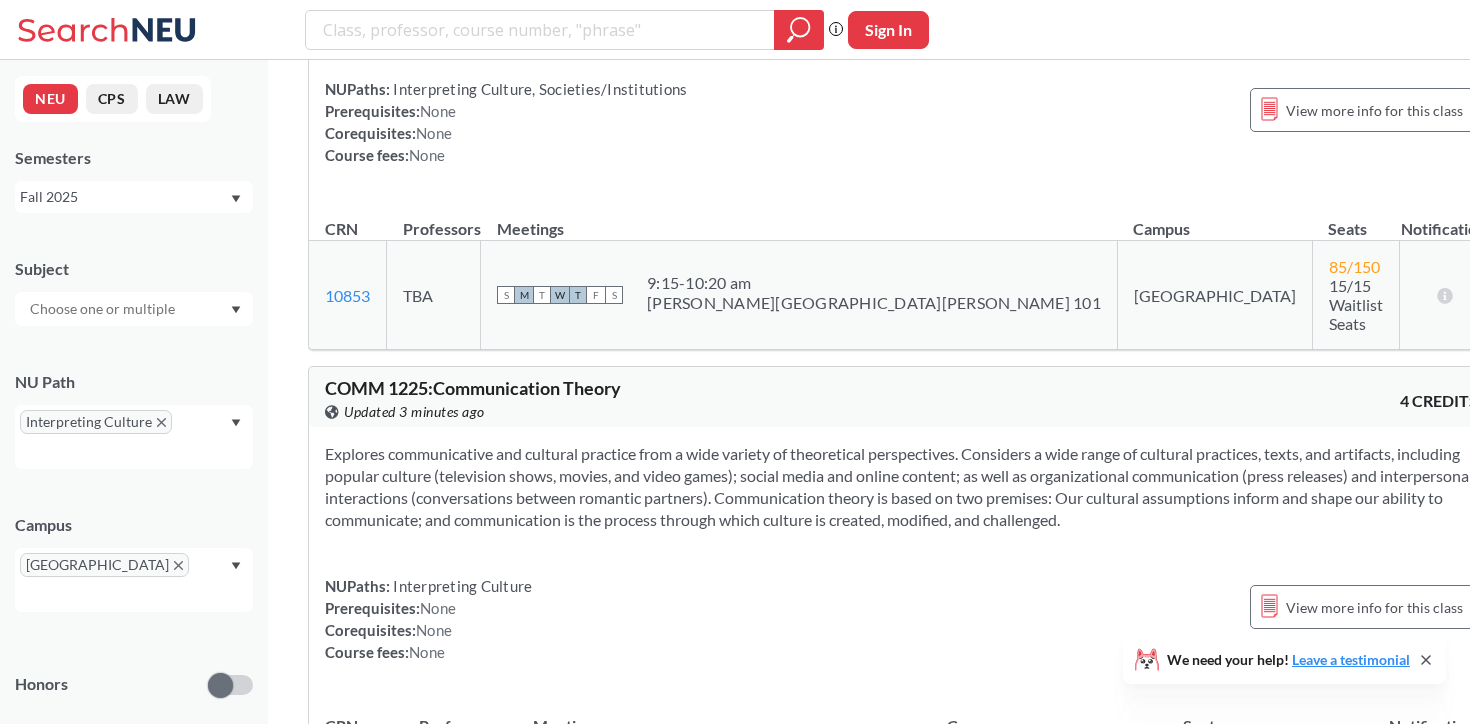 click on "COMM   1225 :  Communication Theory" at bounding box center [473, 388] 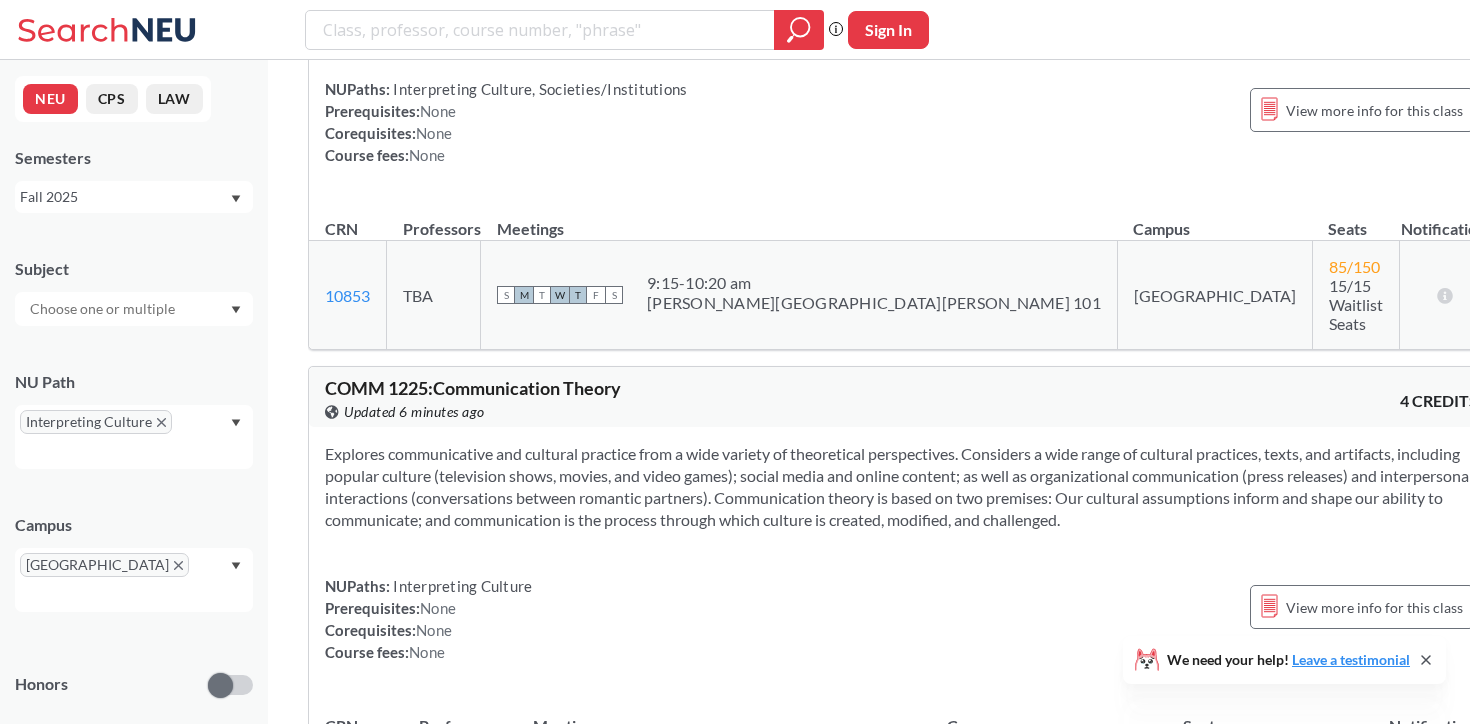 click on "Fall 2025" at bounding box center [124, 197] 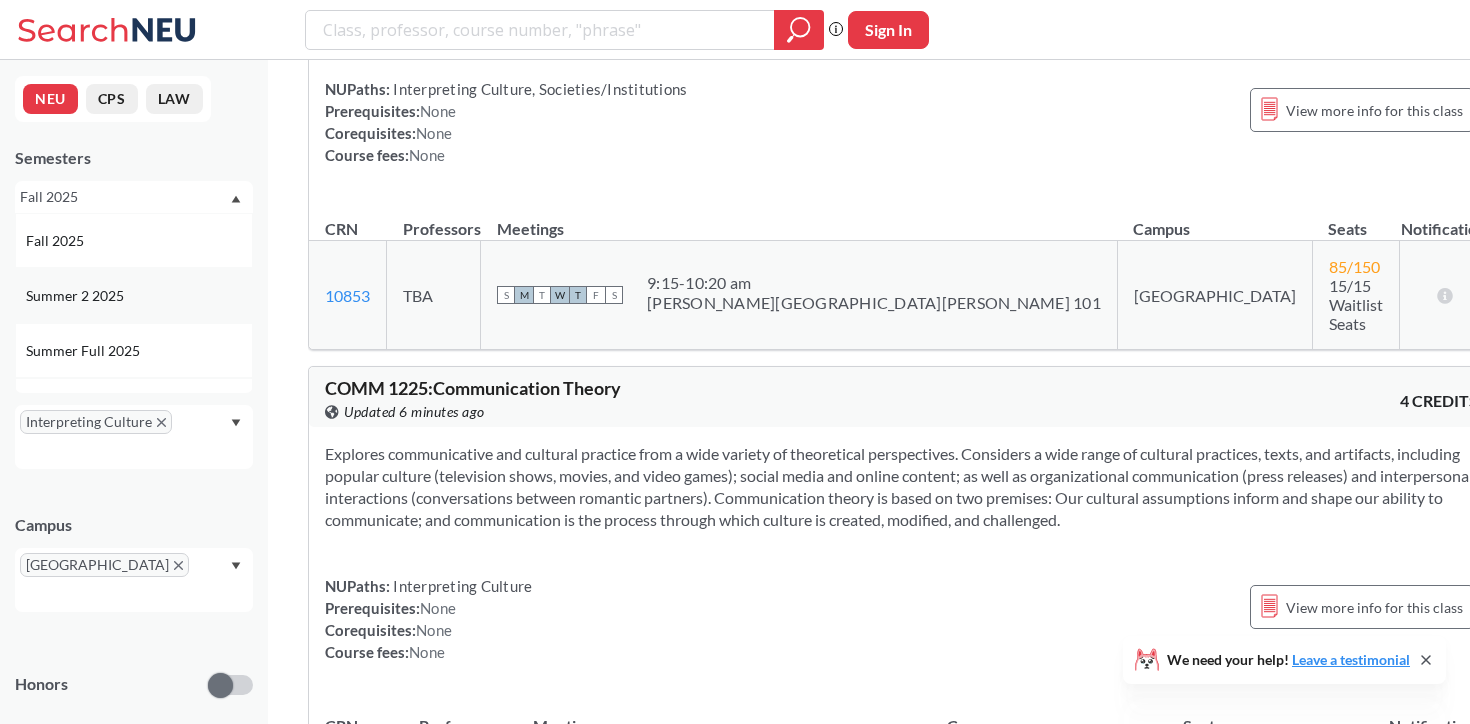 click on "Summer 2 2025" at bounding box center [77, 296] 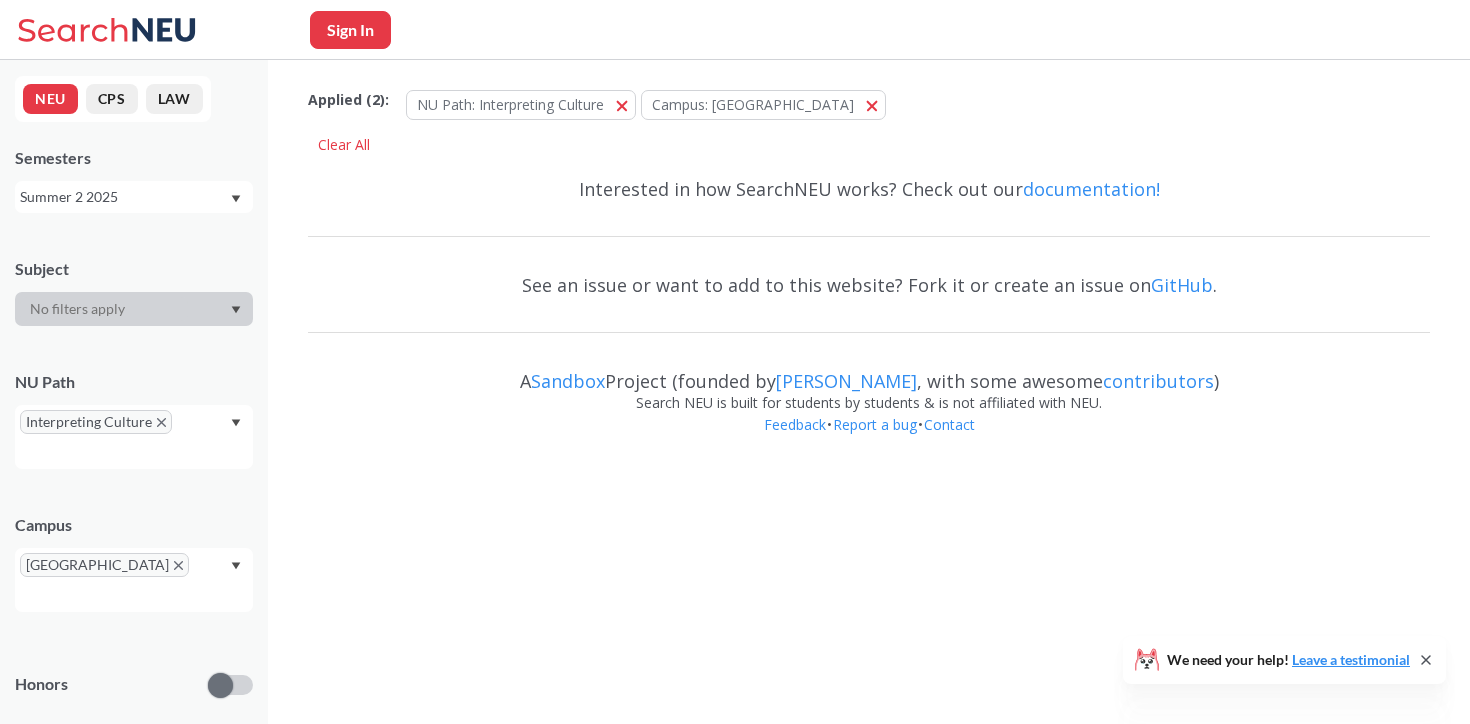 scroll, scrollTop: 0, scrollLeft: 0, axis: both 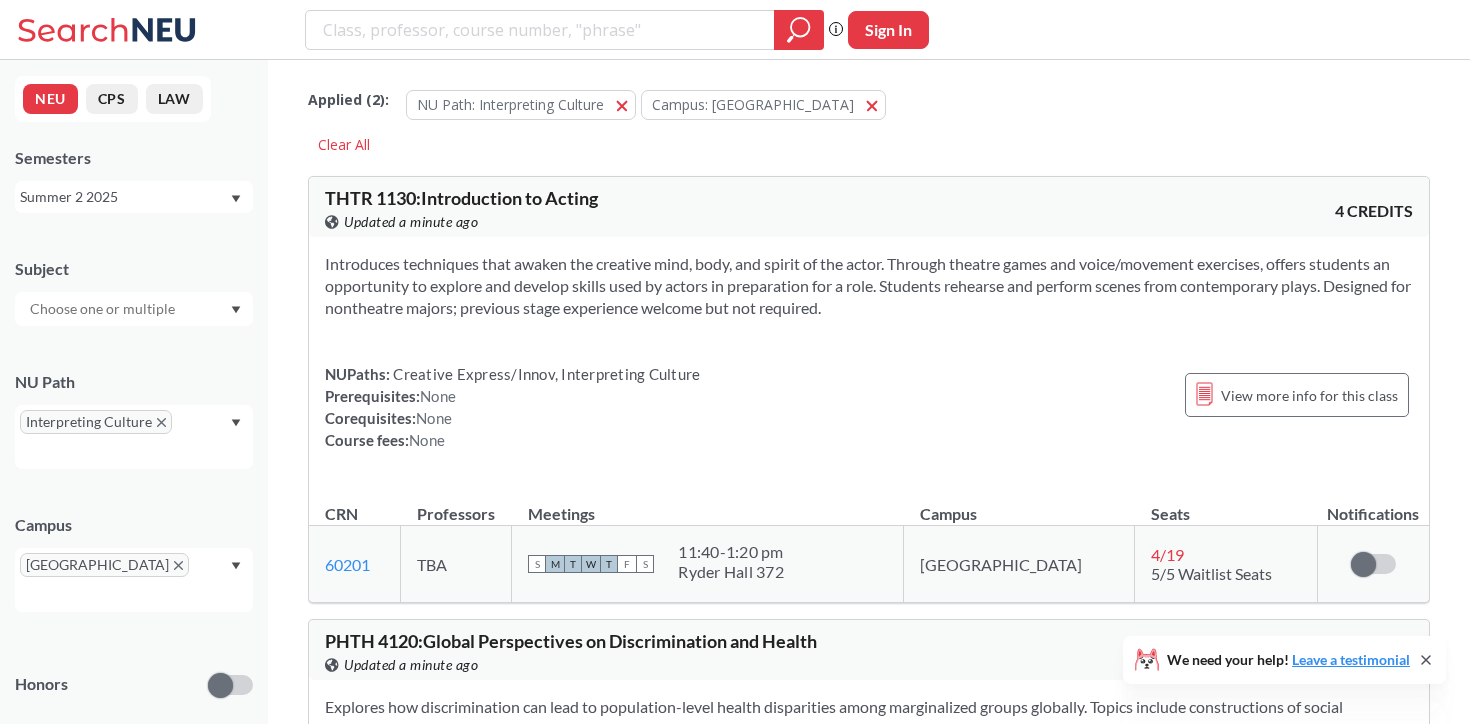 click on "Interpreting Culture" at bounding box center (134, 437) 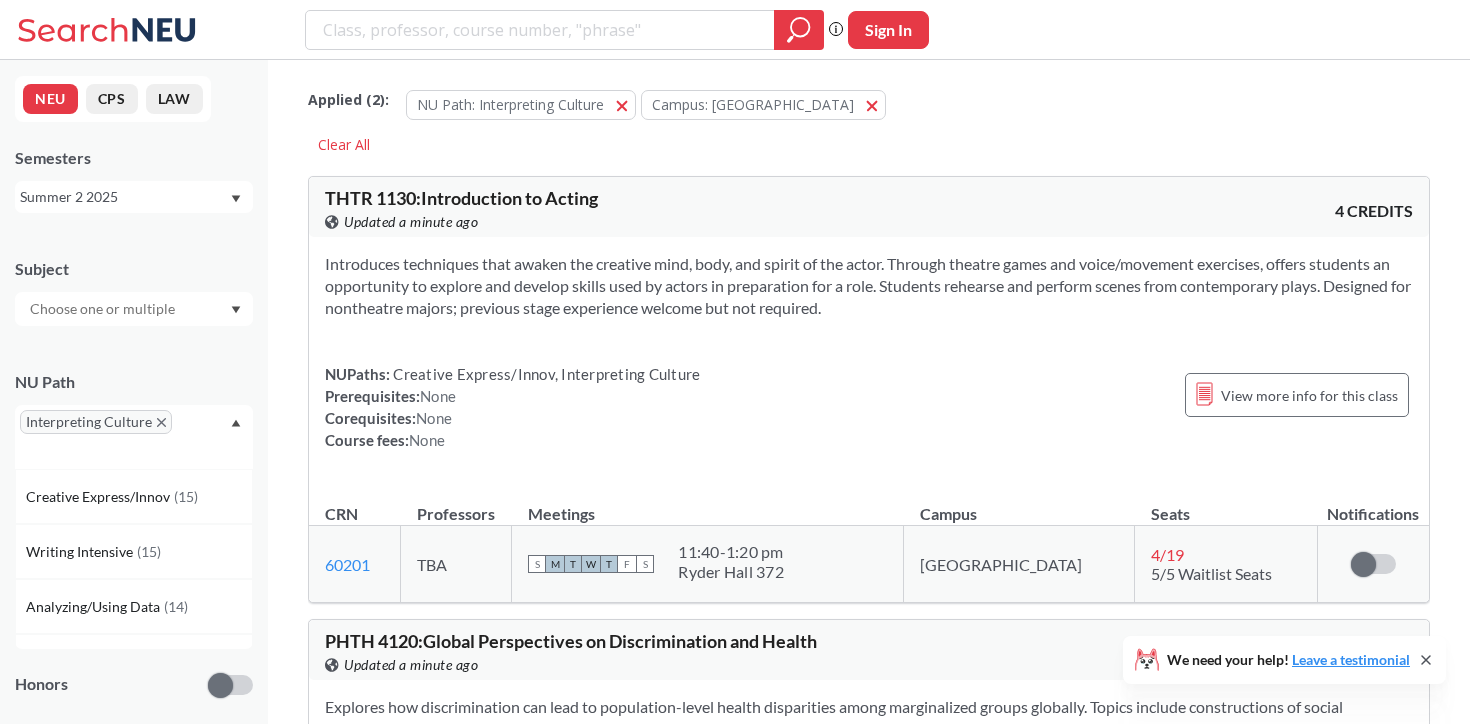 click on "Interpreting Culture" at bounding box center [96, 422] 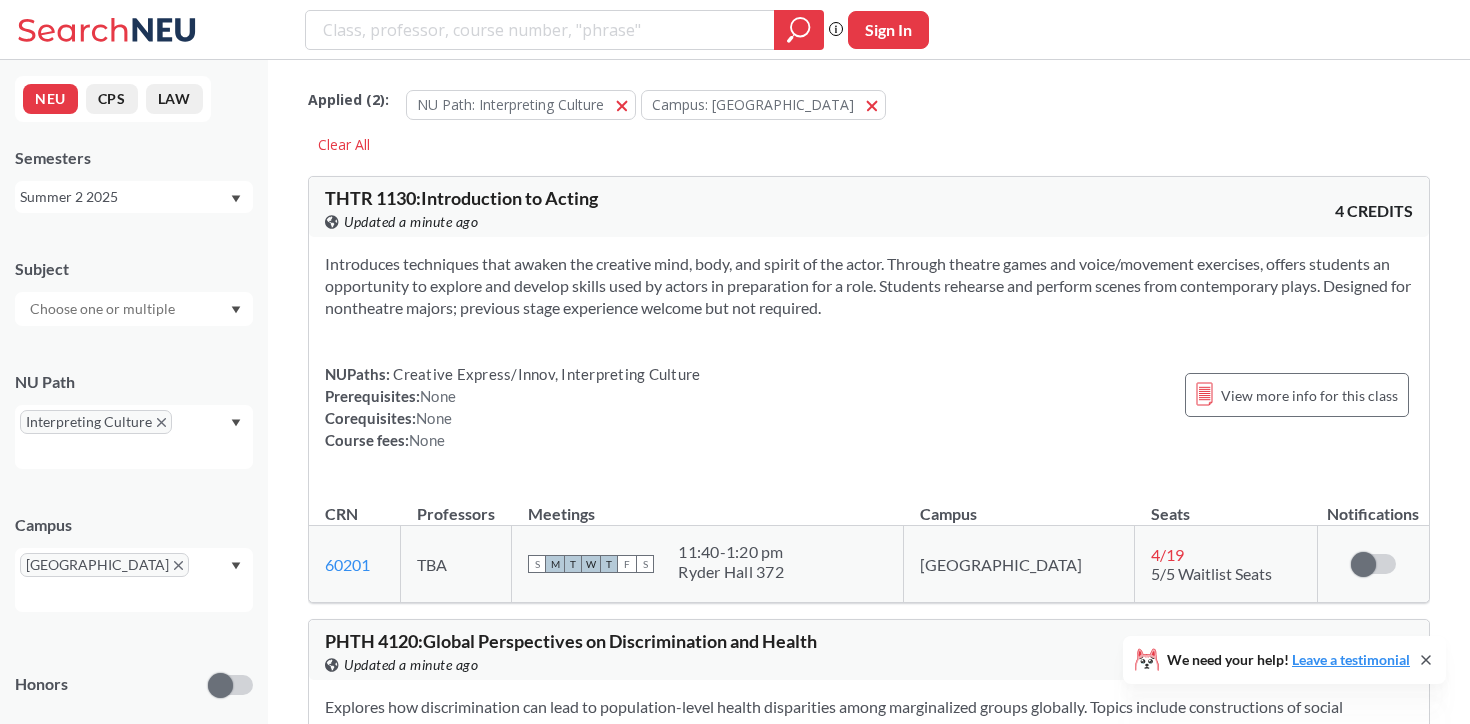 click on "NU Path Interpreting Culture" at bounding box center (134, 410) 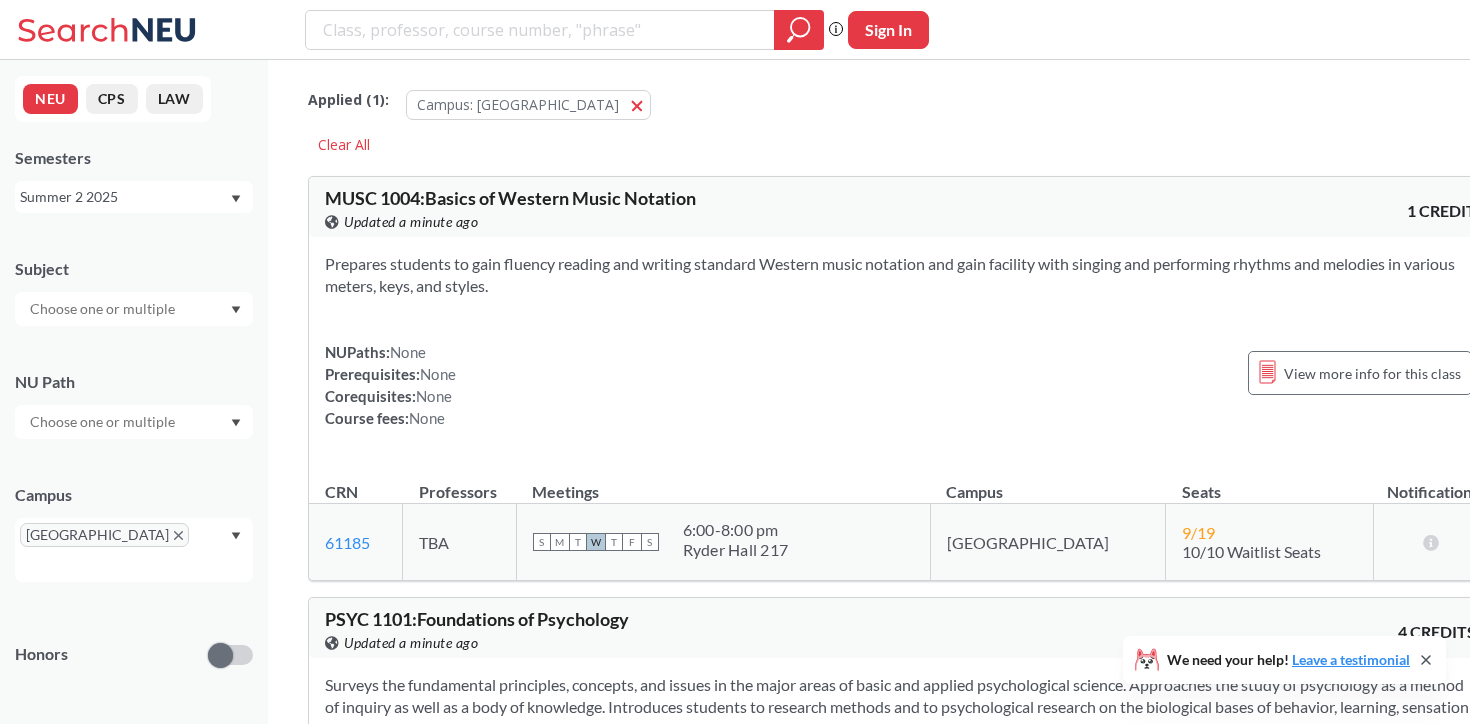 click 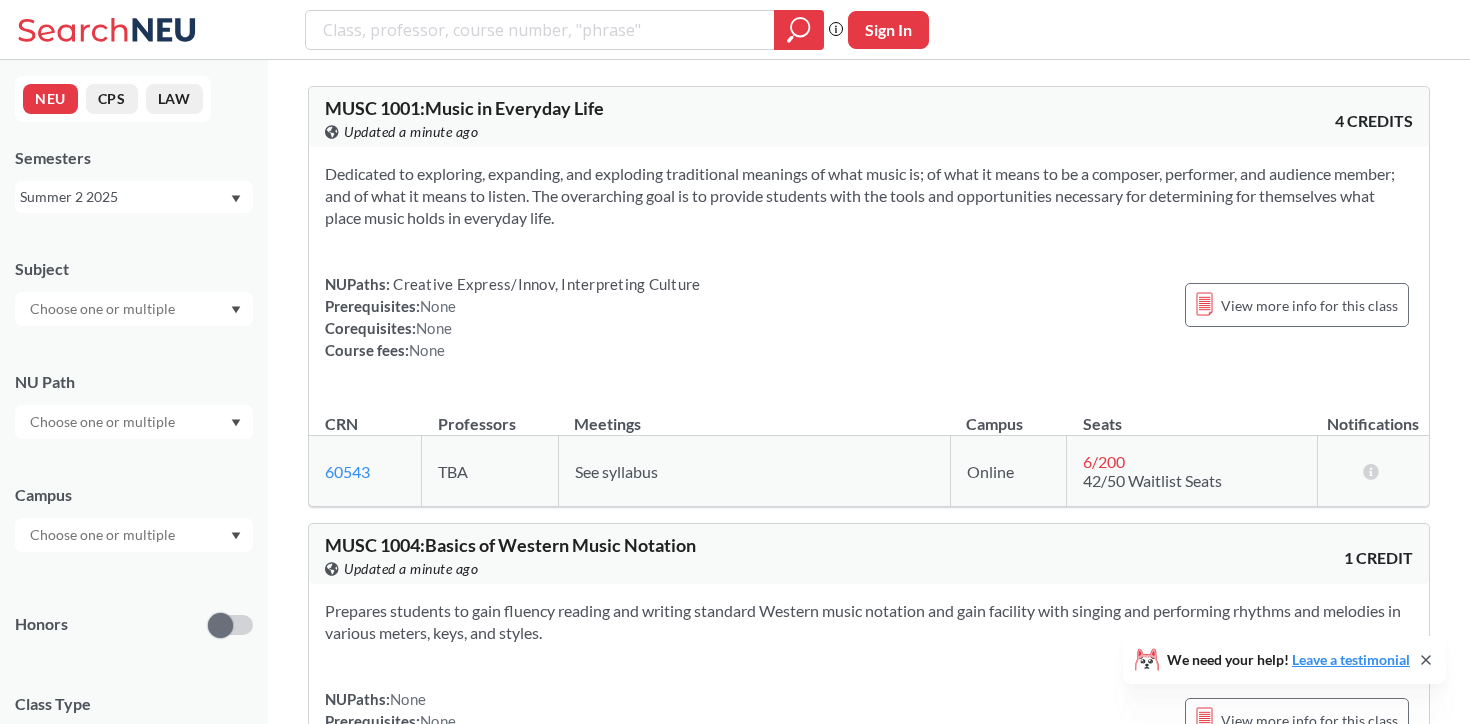 click at bounding box center [104, 535] 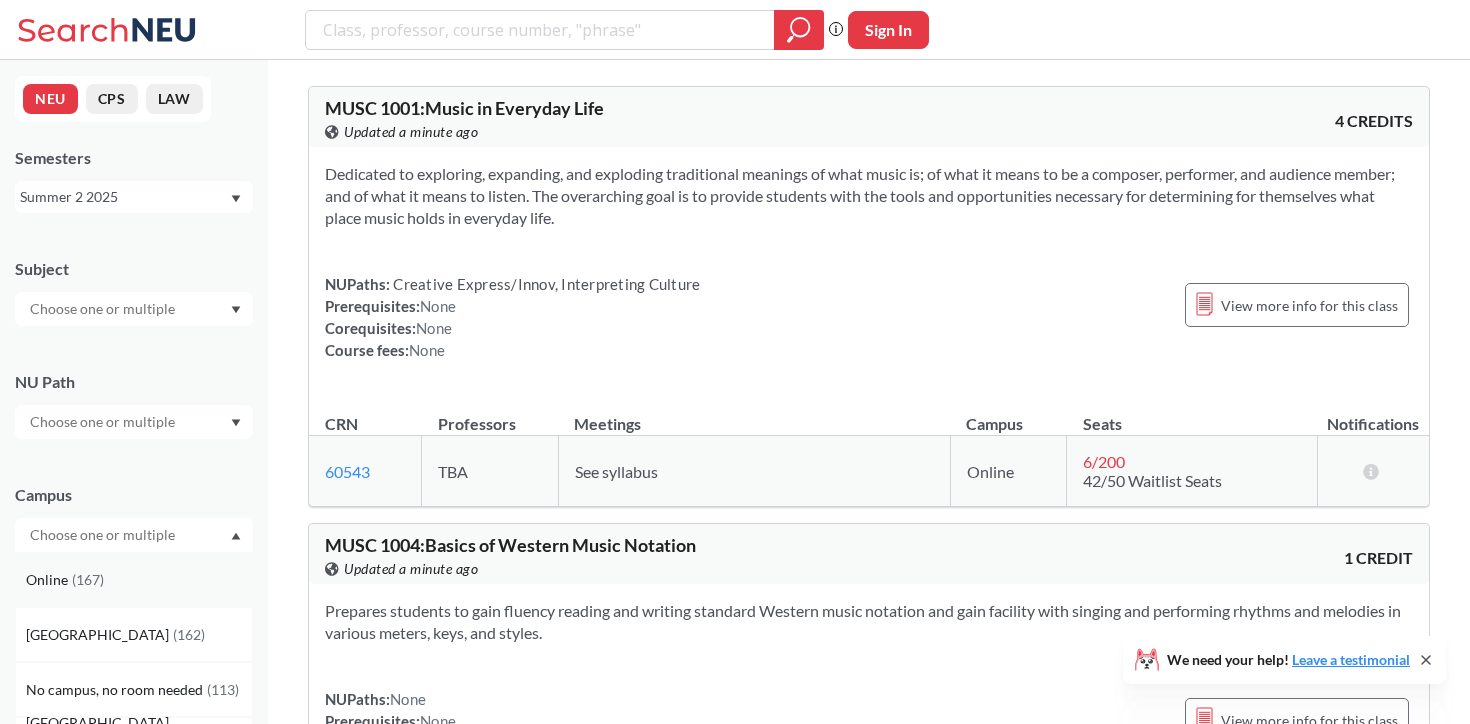 scroll, scrollTop: 17, scrollLeft: 0, axis: vertical 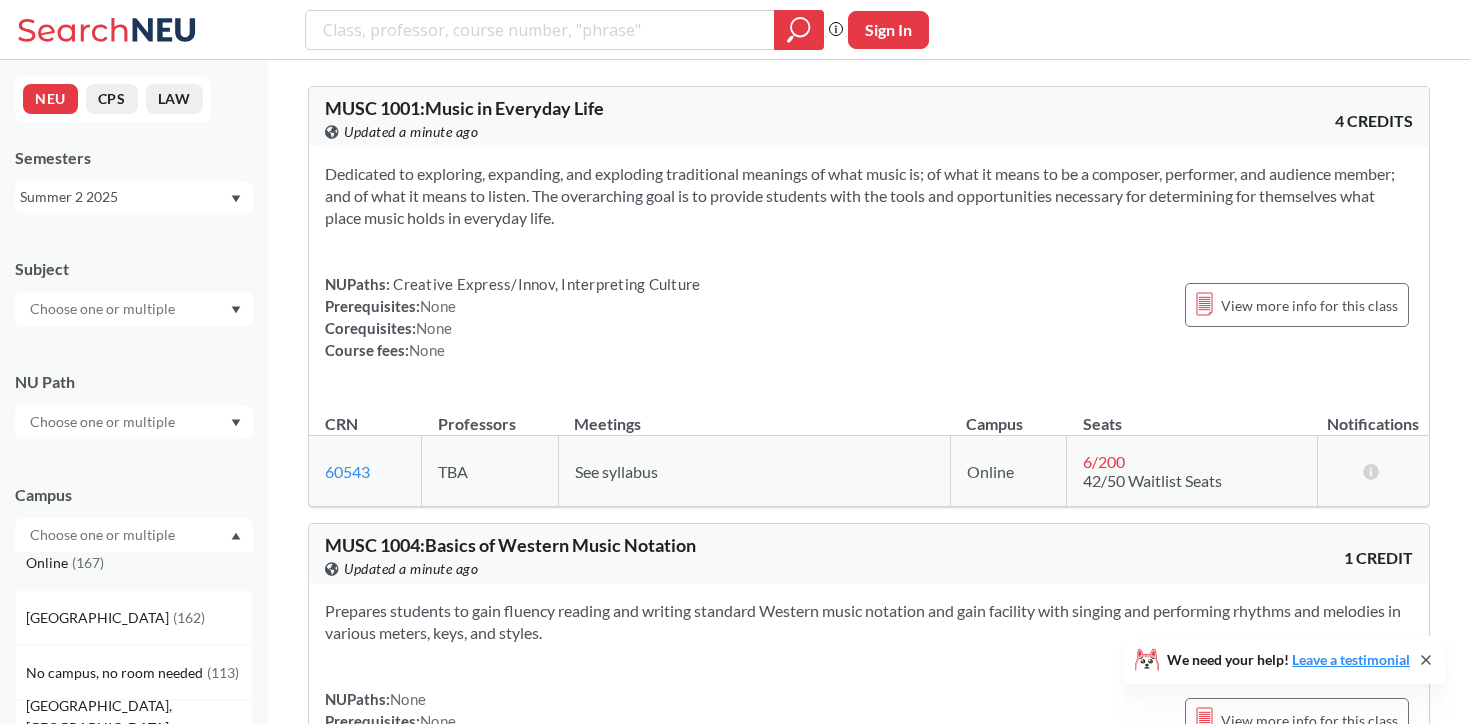 click on "Online ( 167 )" at bounding box center (139, 563) 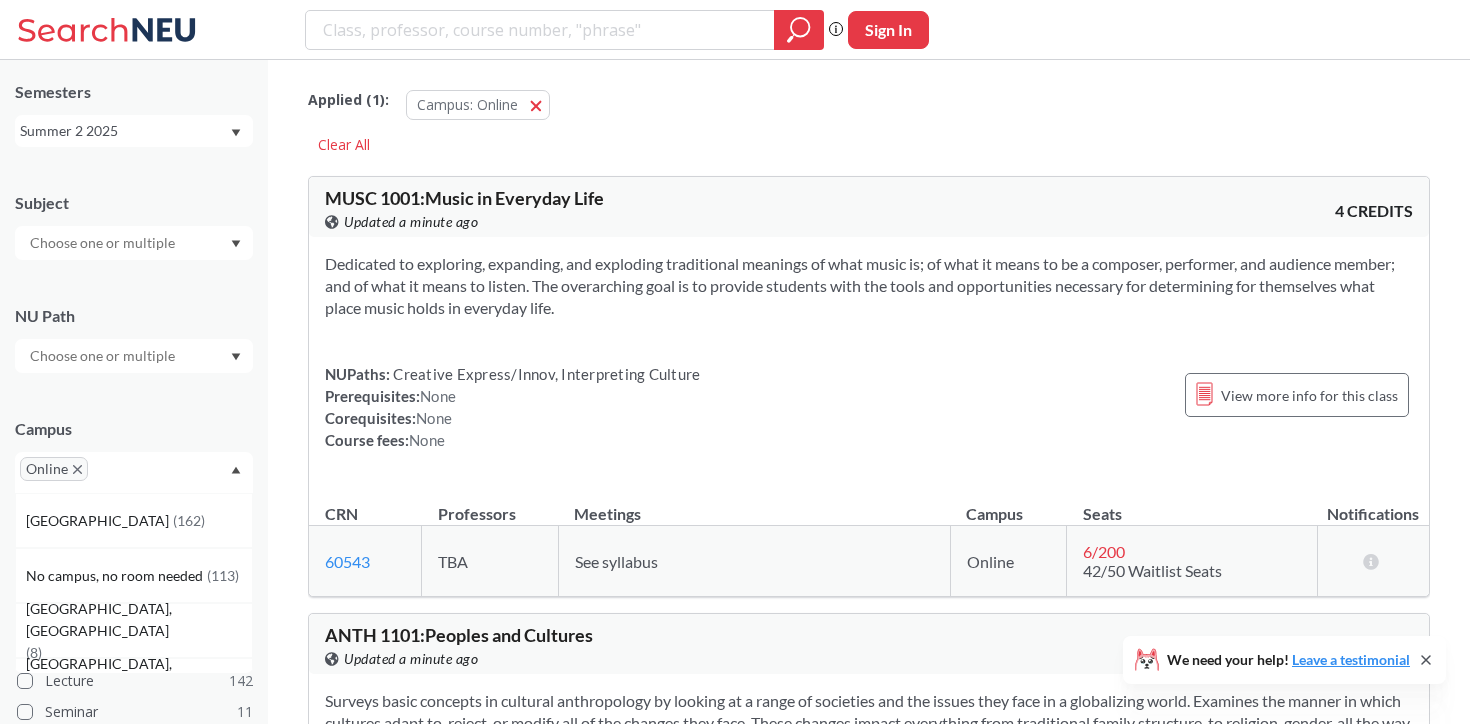 scroll, scrollTop: 68, scrollLeft: 0, axis: vertical 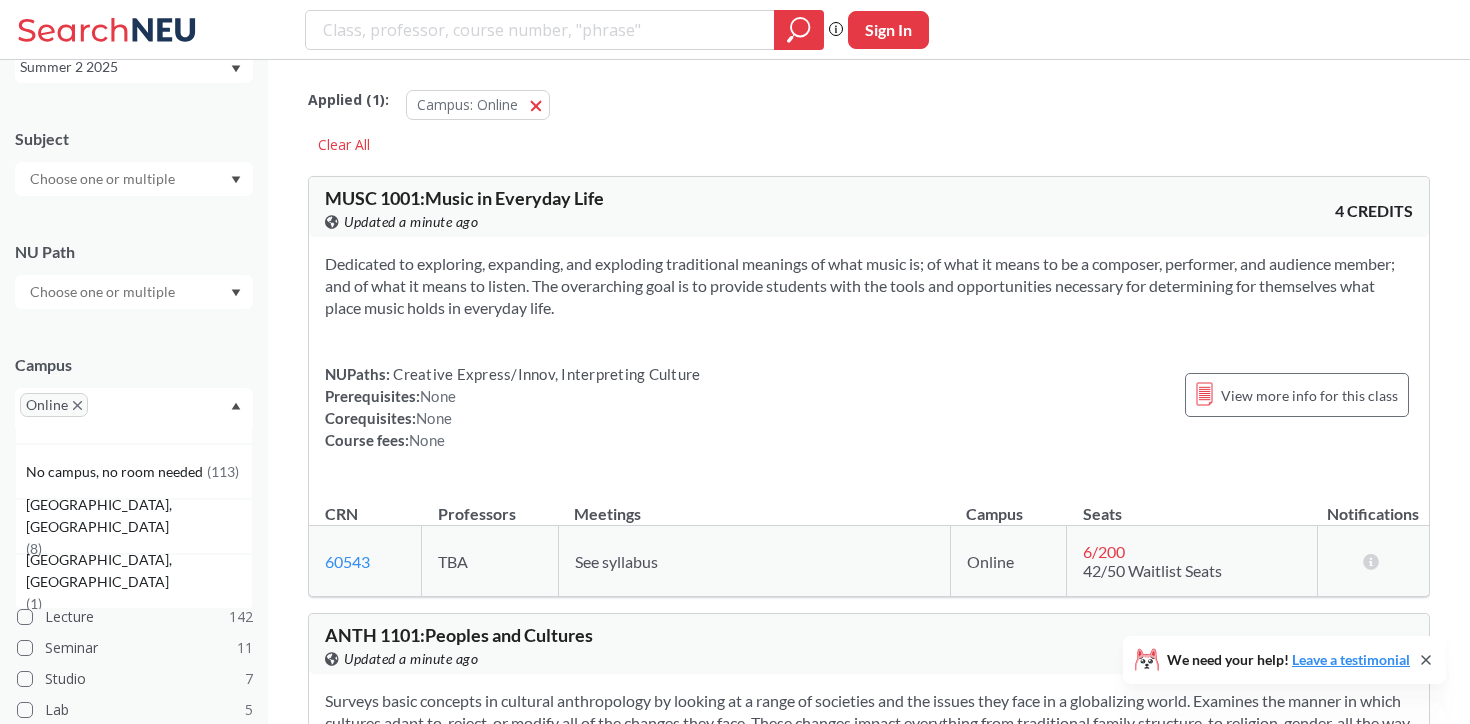 click on "Online" at bounding box center [134, 408] 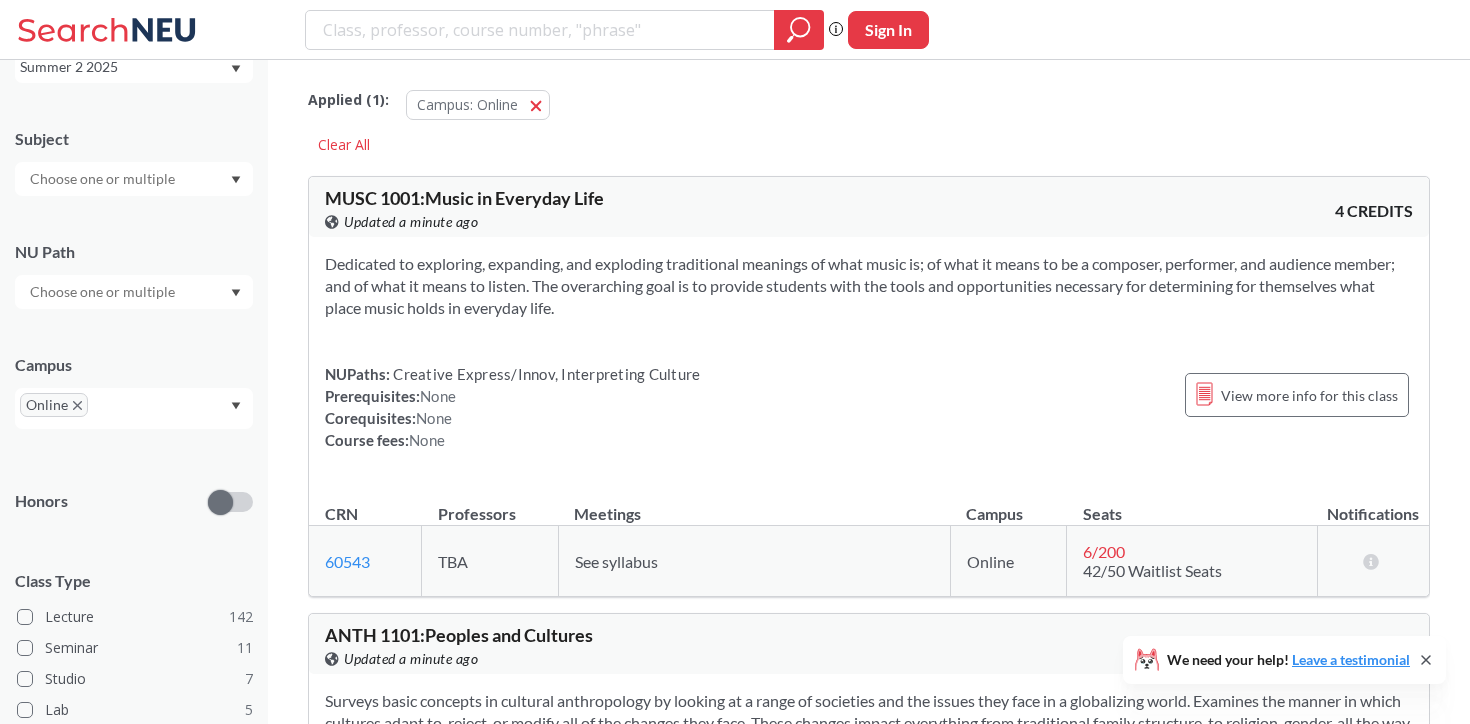 scroll, scrollTop: 0, scrollLeft: 0, axis: both 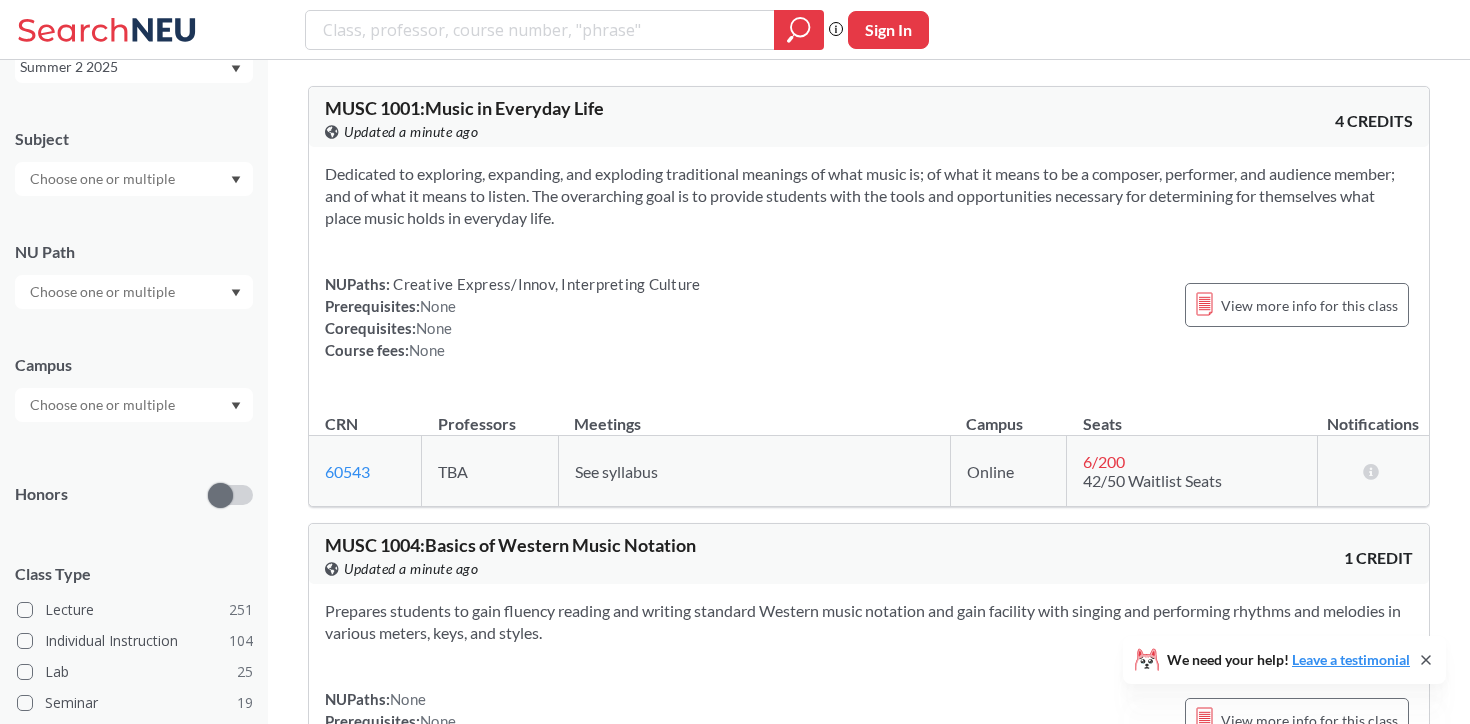 click at bounding box center [104, 405] 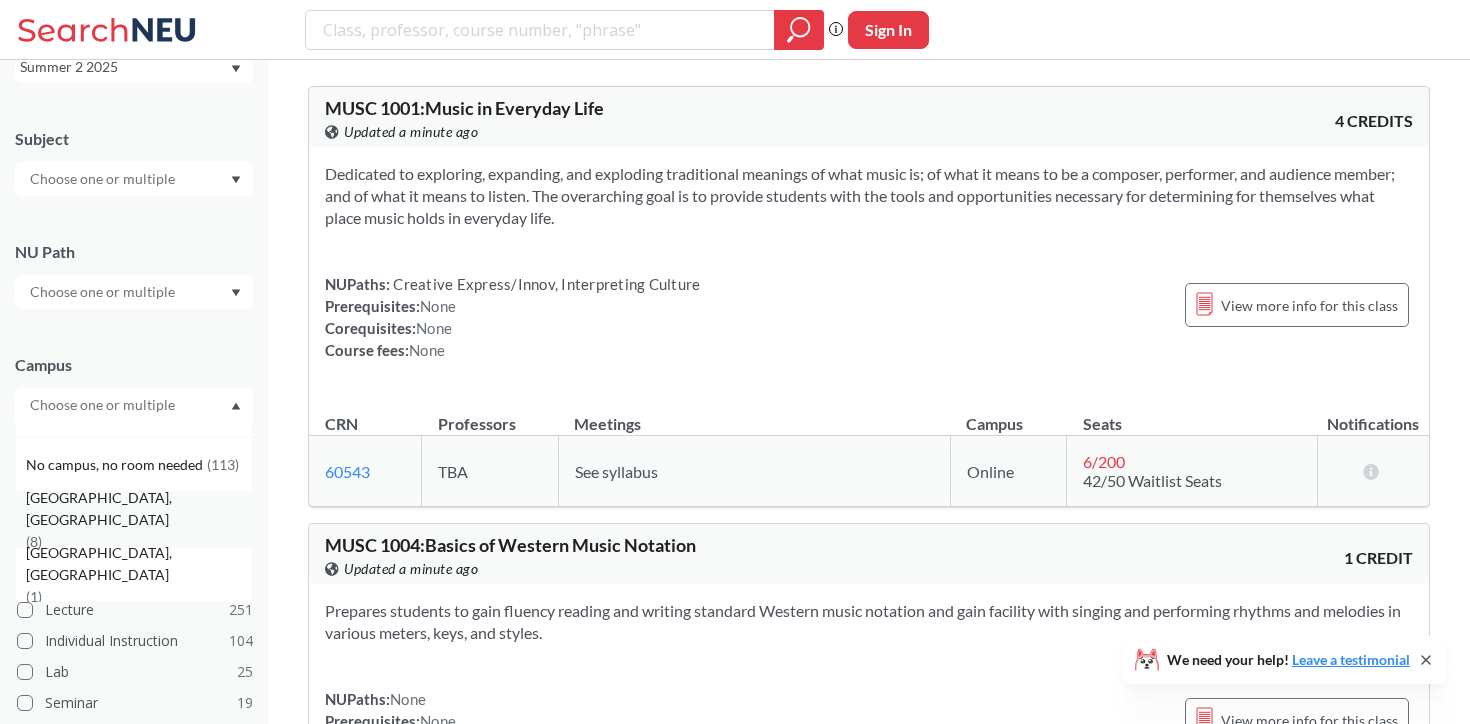 scroll, scrollTop: 0, scrollLeft: 0, axis: both 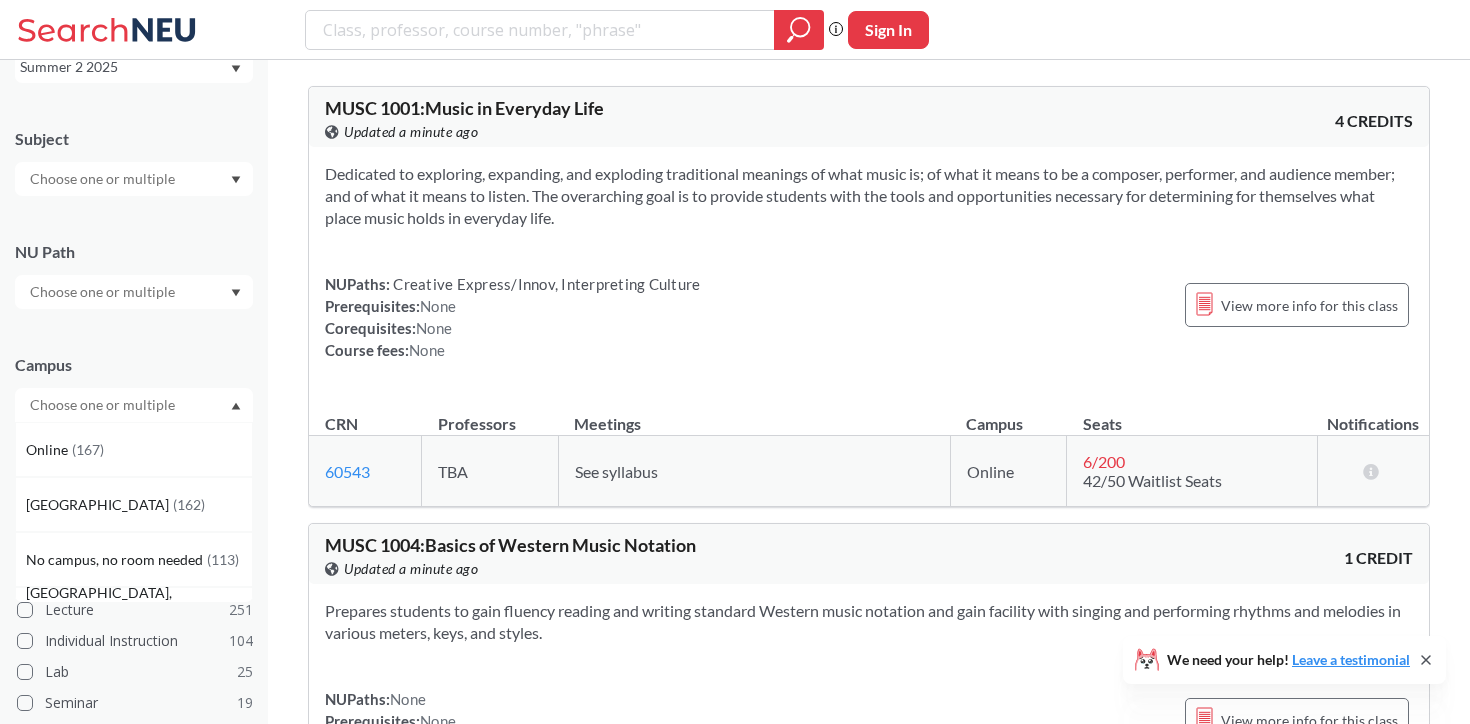 click on "Campus" at bounding box center [134, 365] 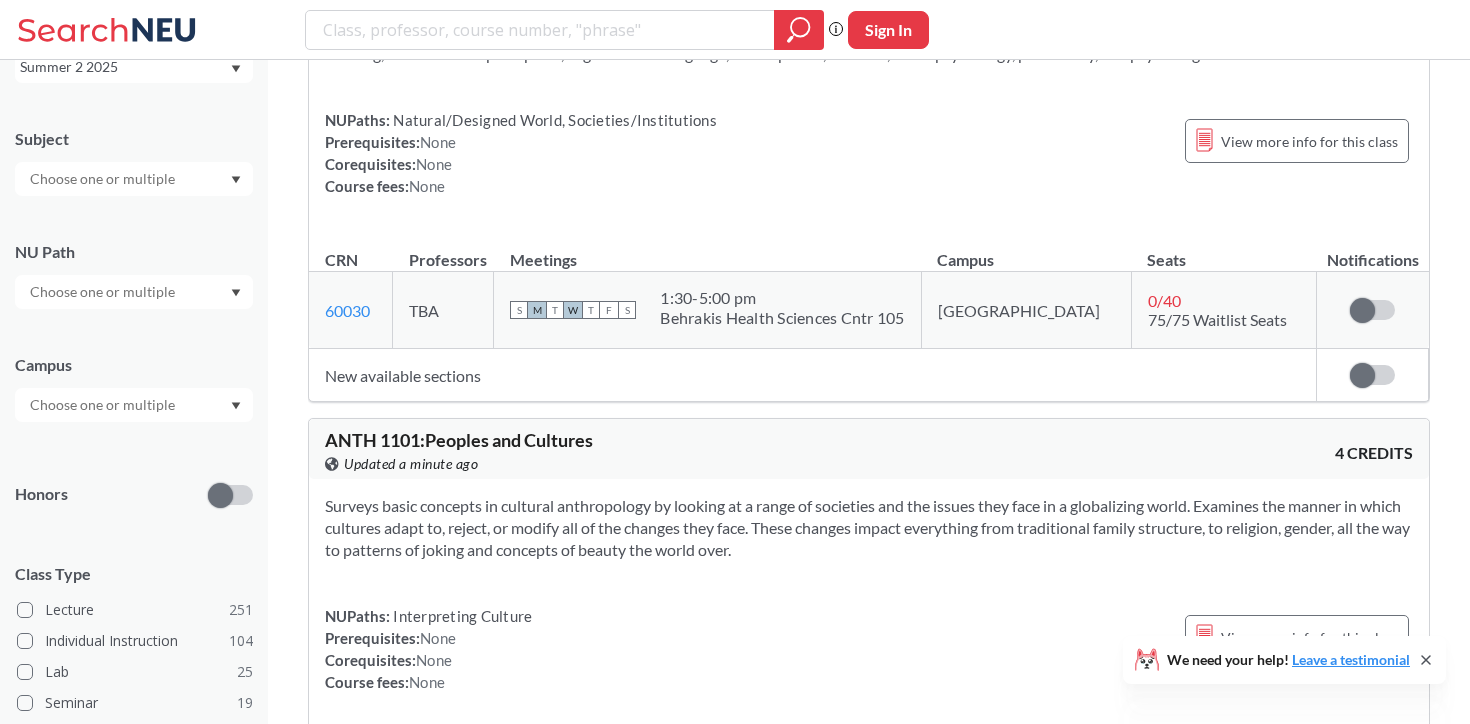 scroll, scrollTop: 0, scrollLeft: 0, axis: both 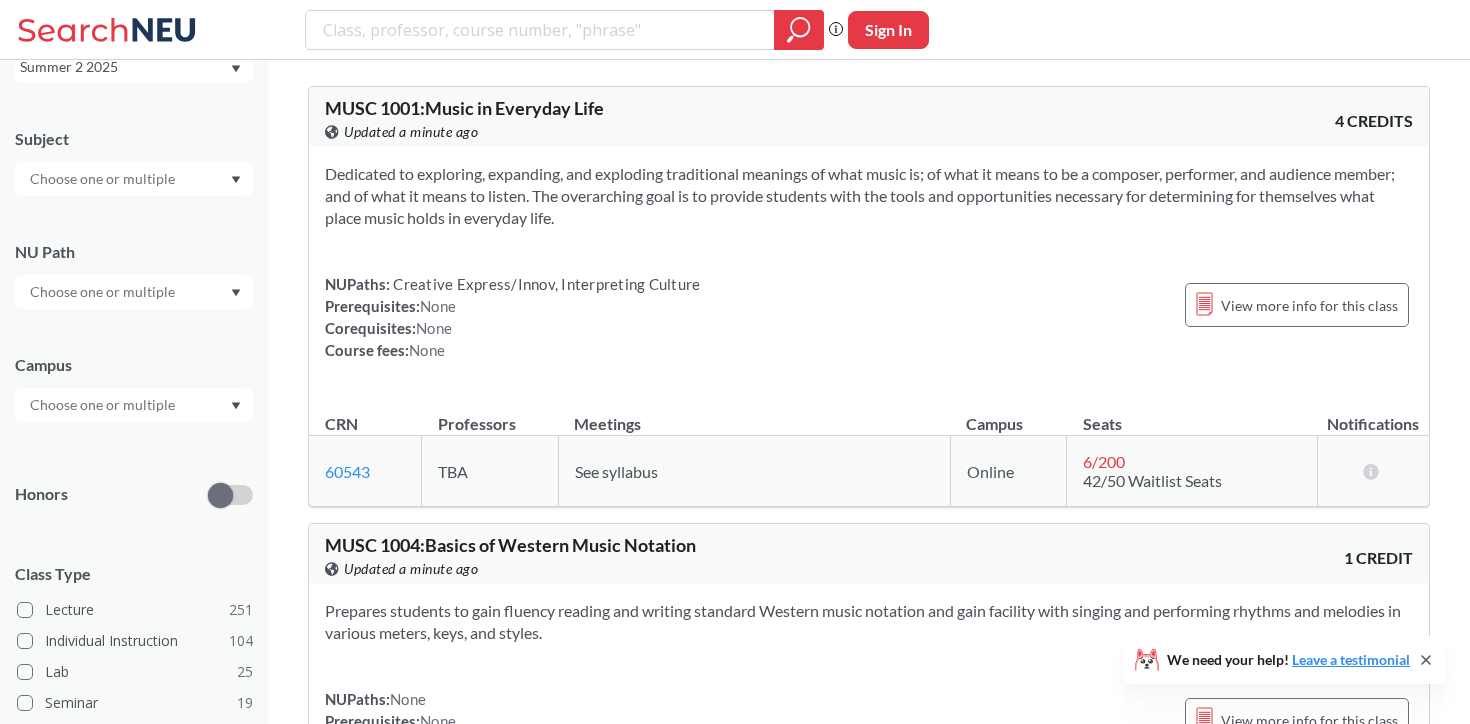 click 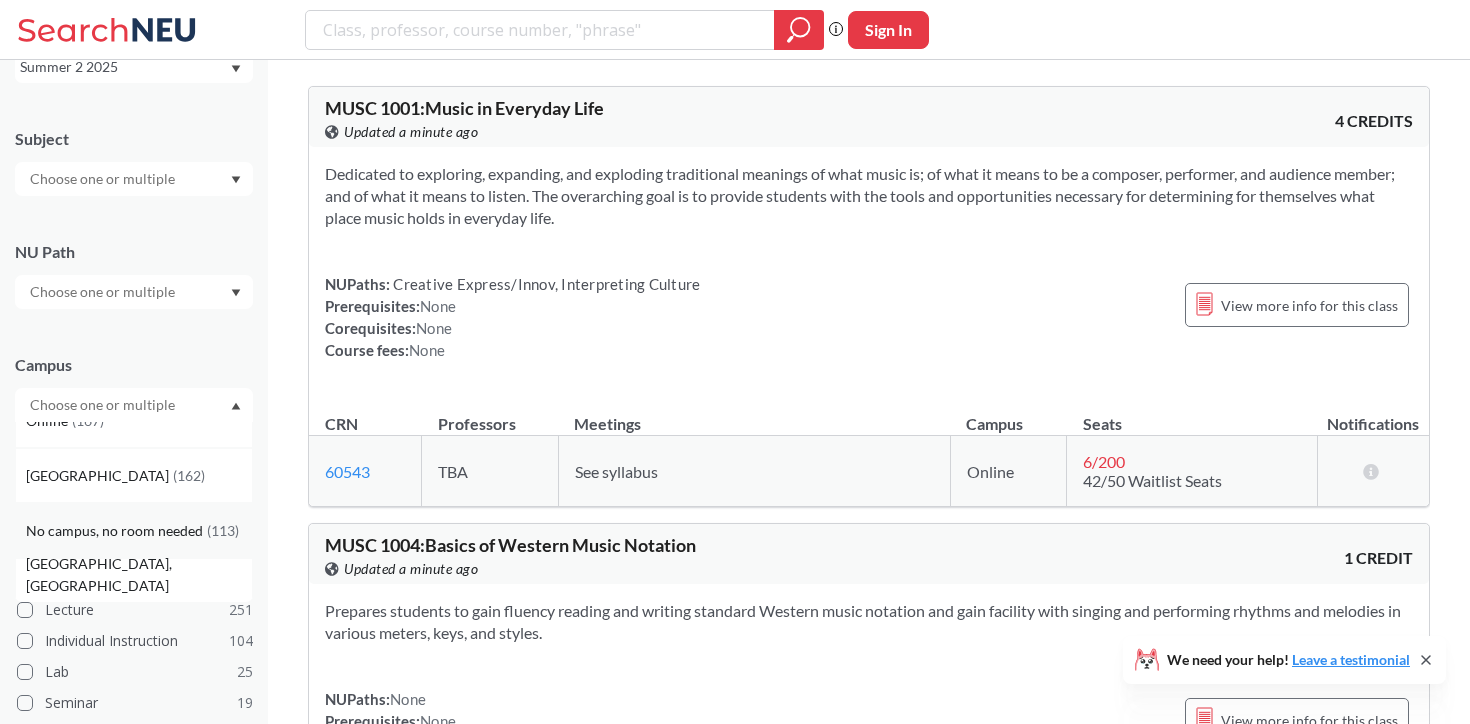 scroll, scrollTop: 0, scrollLeft: 0, axis: both 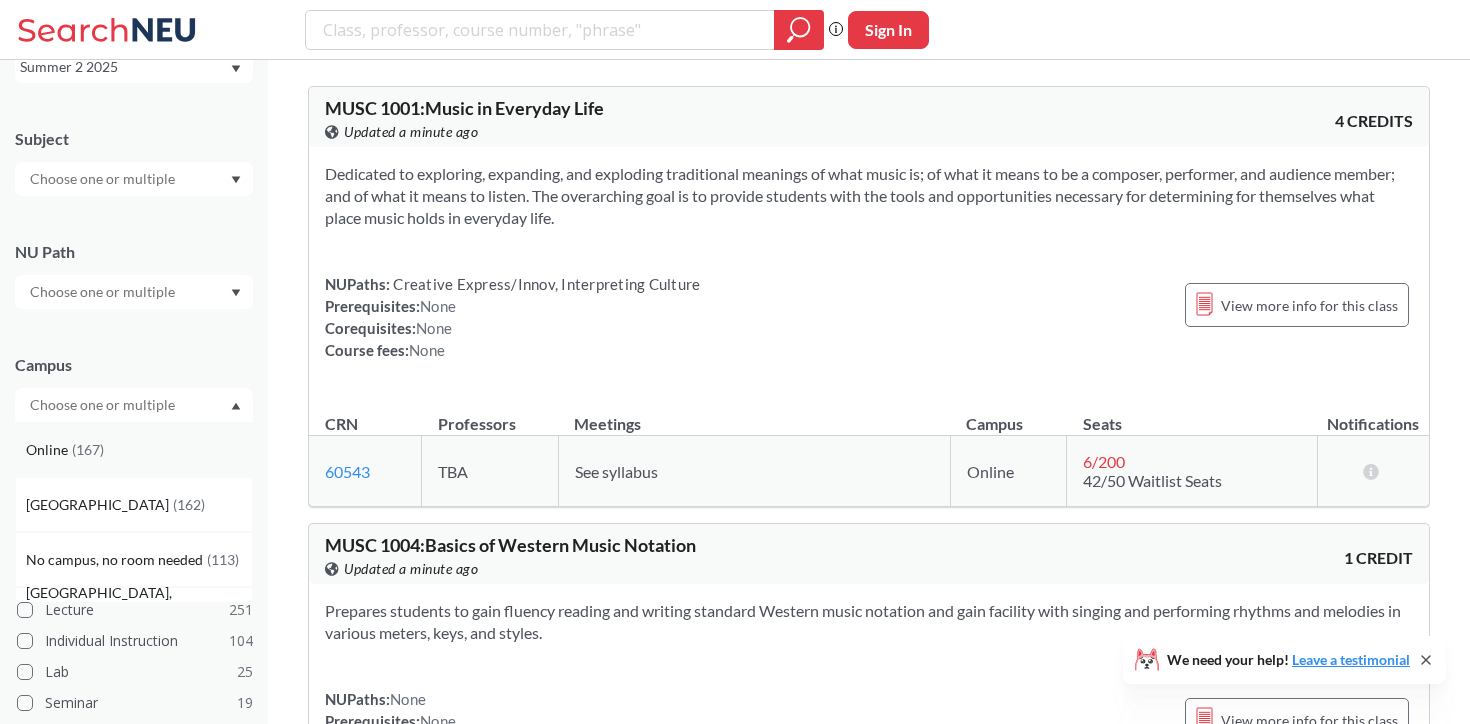 click on "Online ( 167 )" at bounding box center [139, 450] 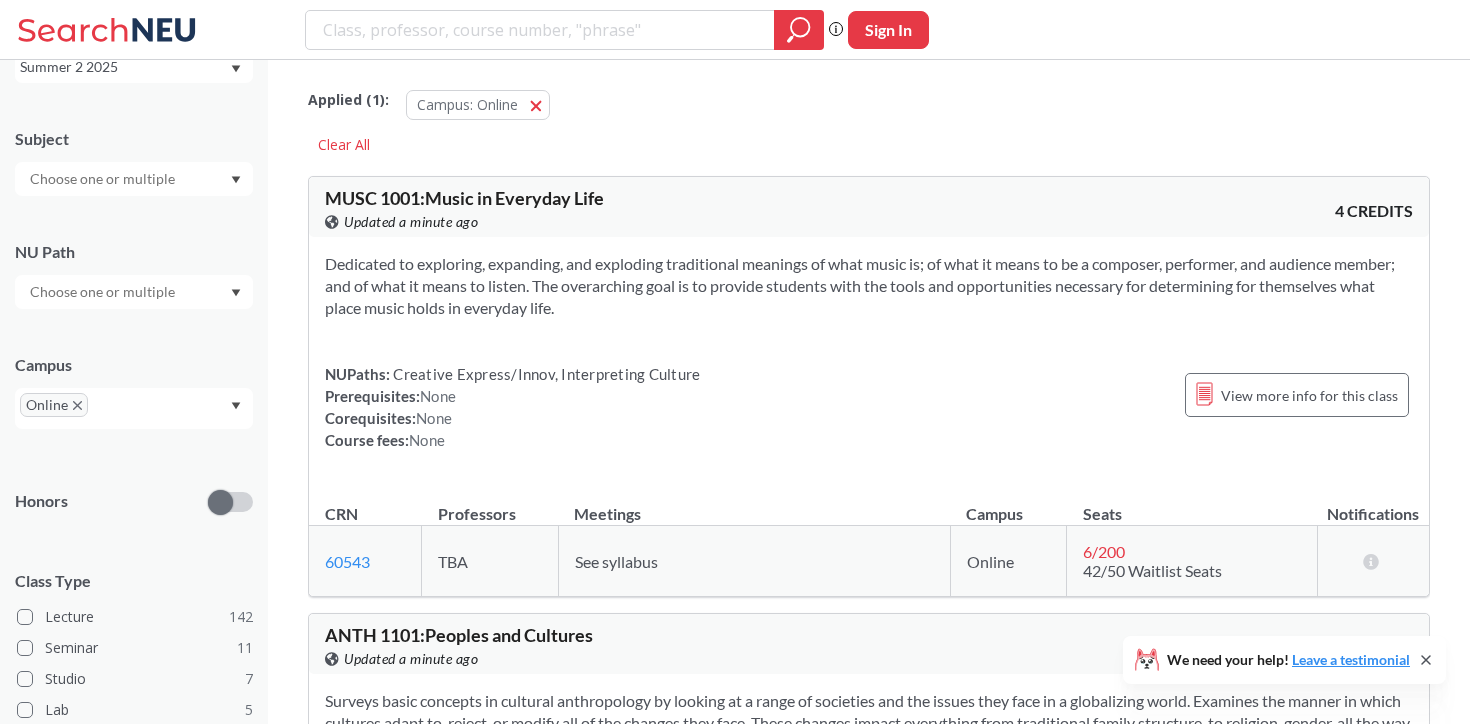 click on "Dedicated to exploring, expanding, and exploding traditional meanings of what music is; of what it means to be a composer, performer, and audience member; and of what it means to listen. The overarching goal is to provide students with the tools and opportunities necessary for determining for themselves what place music holds in everyday life." at bounding box center (869, 286) 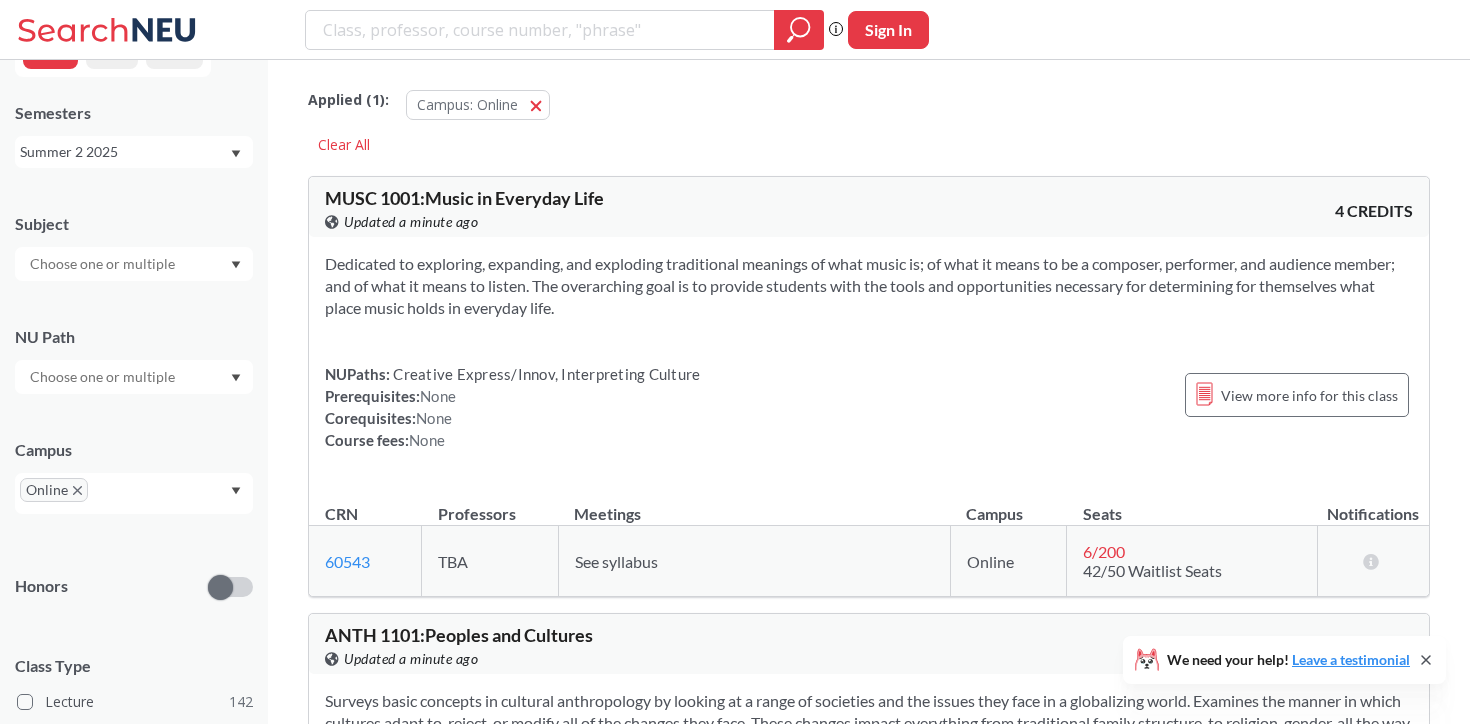 scroll, scrollTop: 43, scrollLeft: 0, axis: vertical 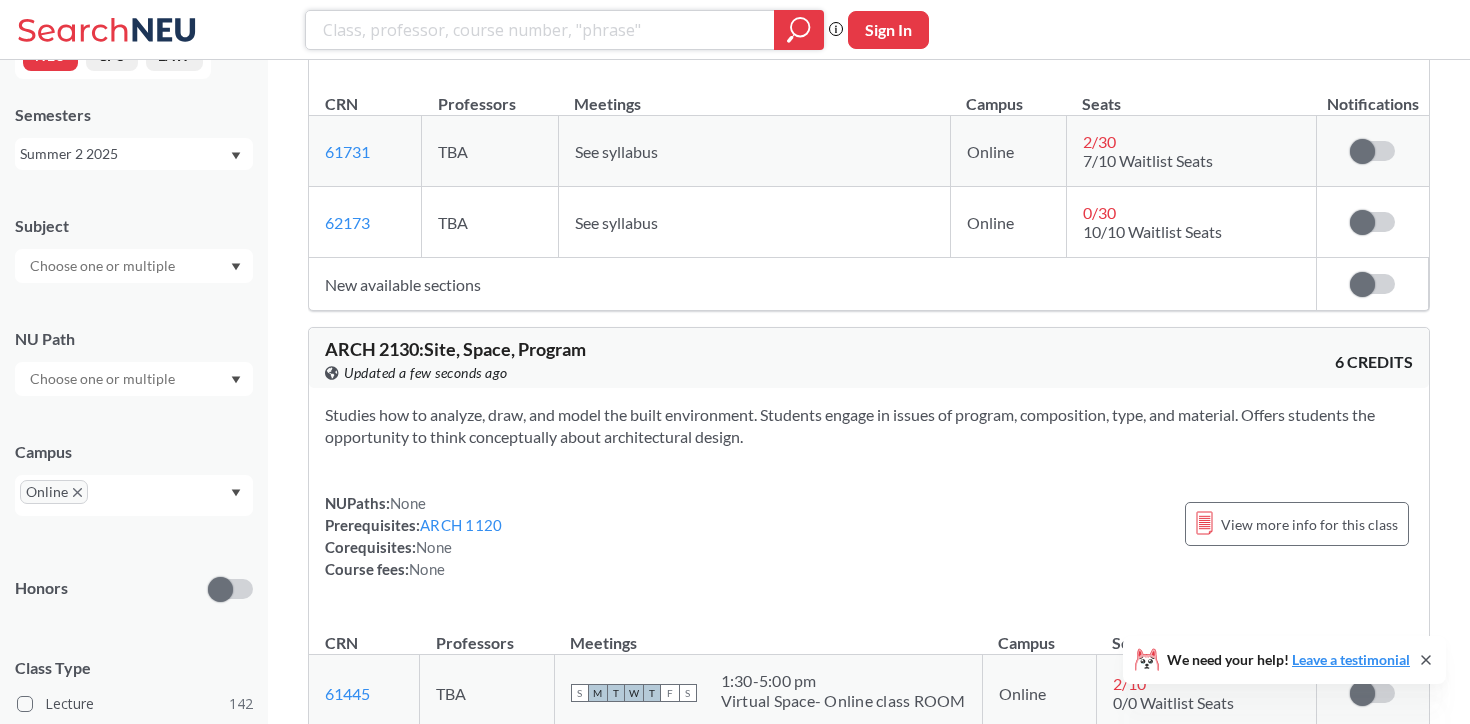 click at bounding box center (540, 30) 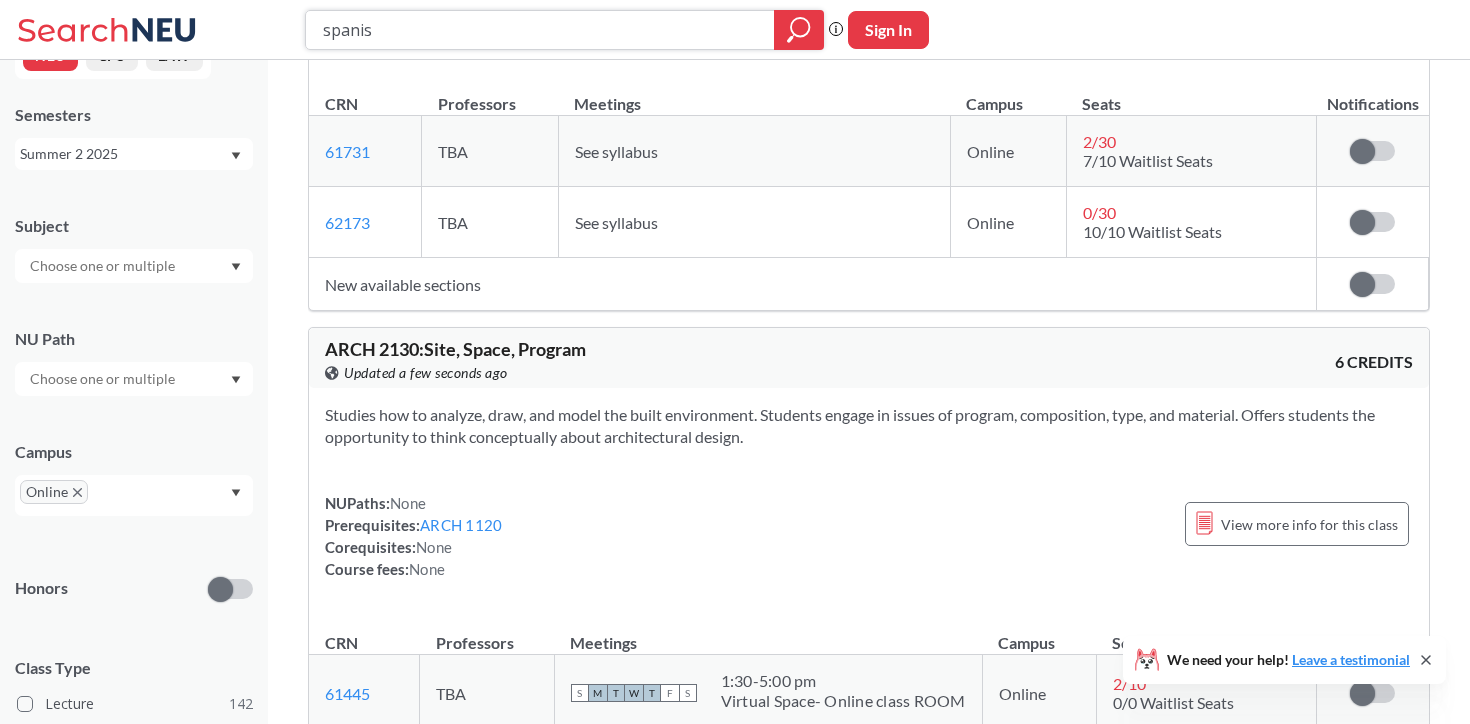type on "spanish" 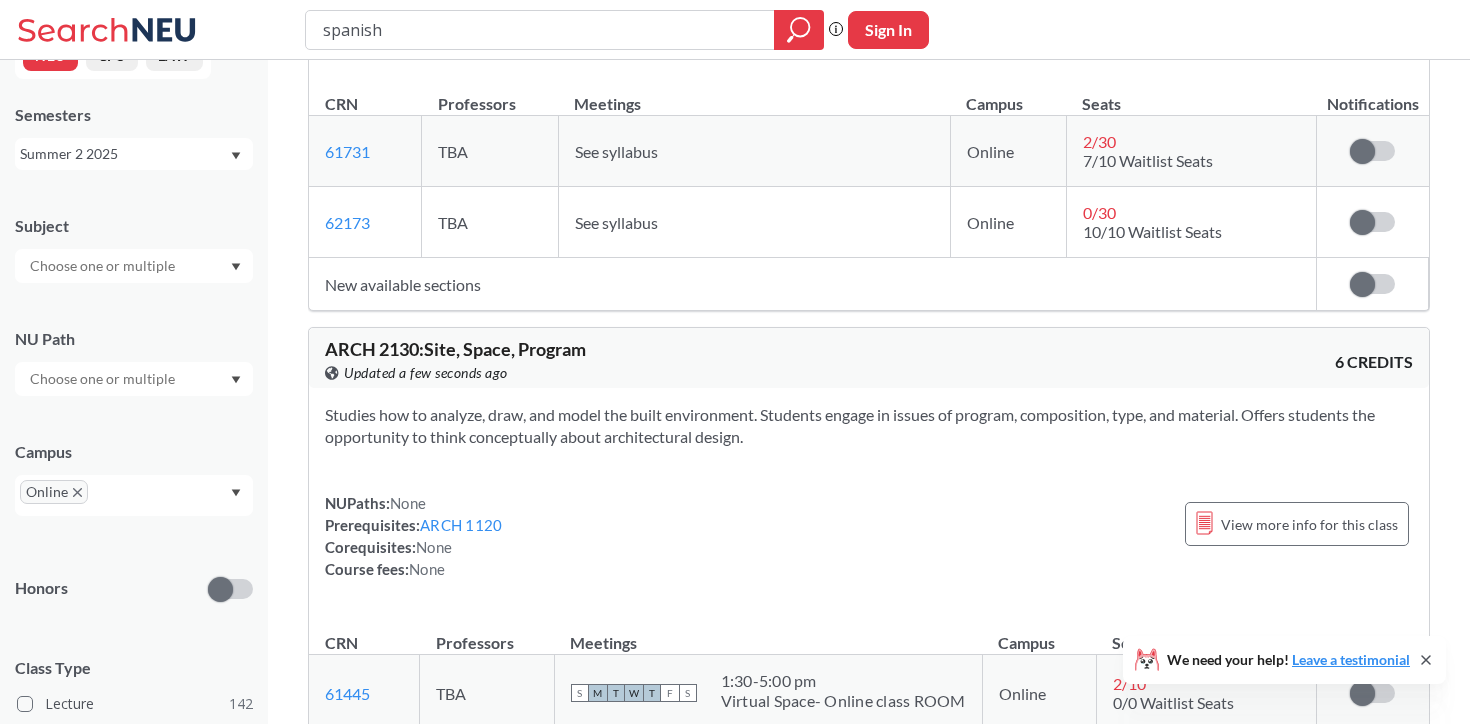 scroll, scrollTop: 0, scrollLeft: 0, axis: both 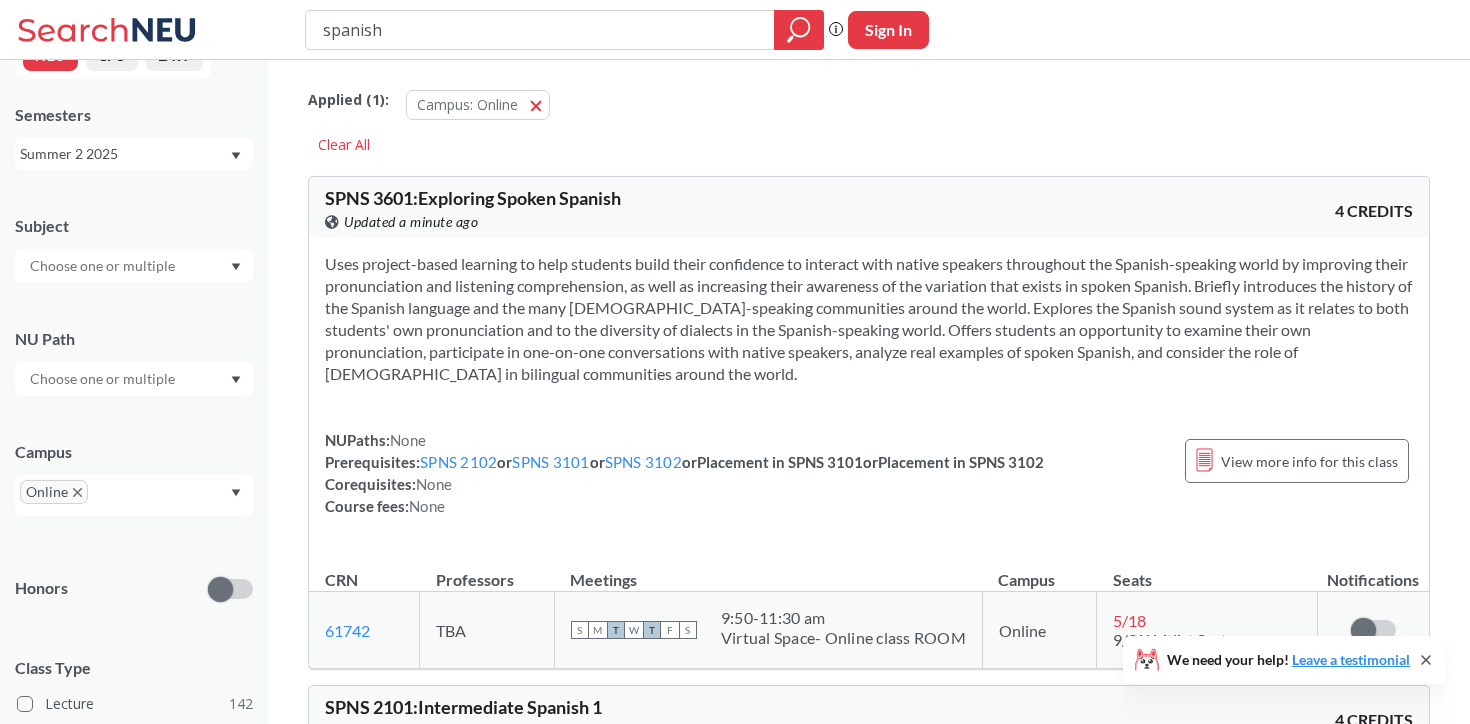 click on "Applied ( 1 ): Campus: Online Online Clear All" at bounding box center (869, 115) 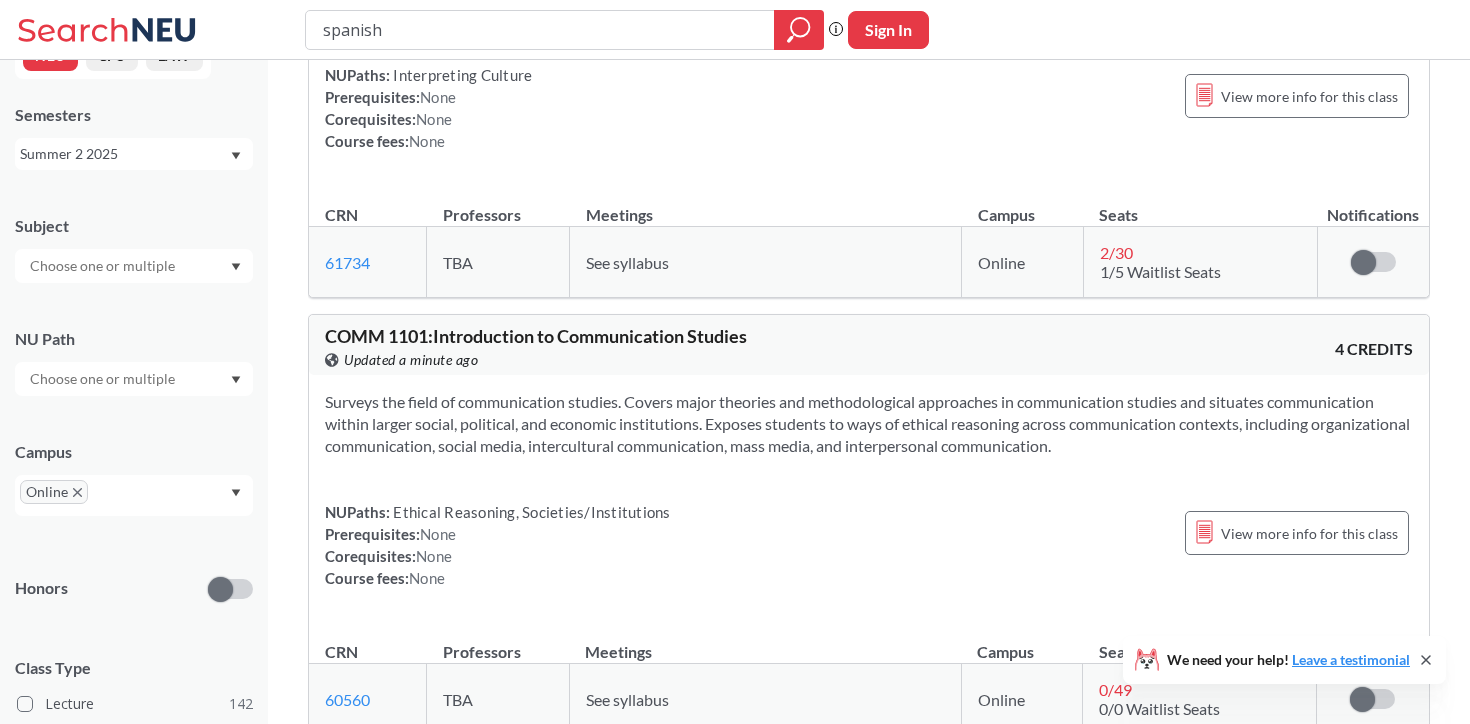 scroll, scrollTop: 1265, scrollLeft: 0, axis: vertical 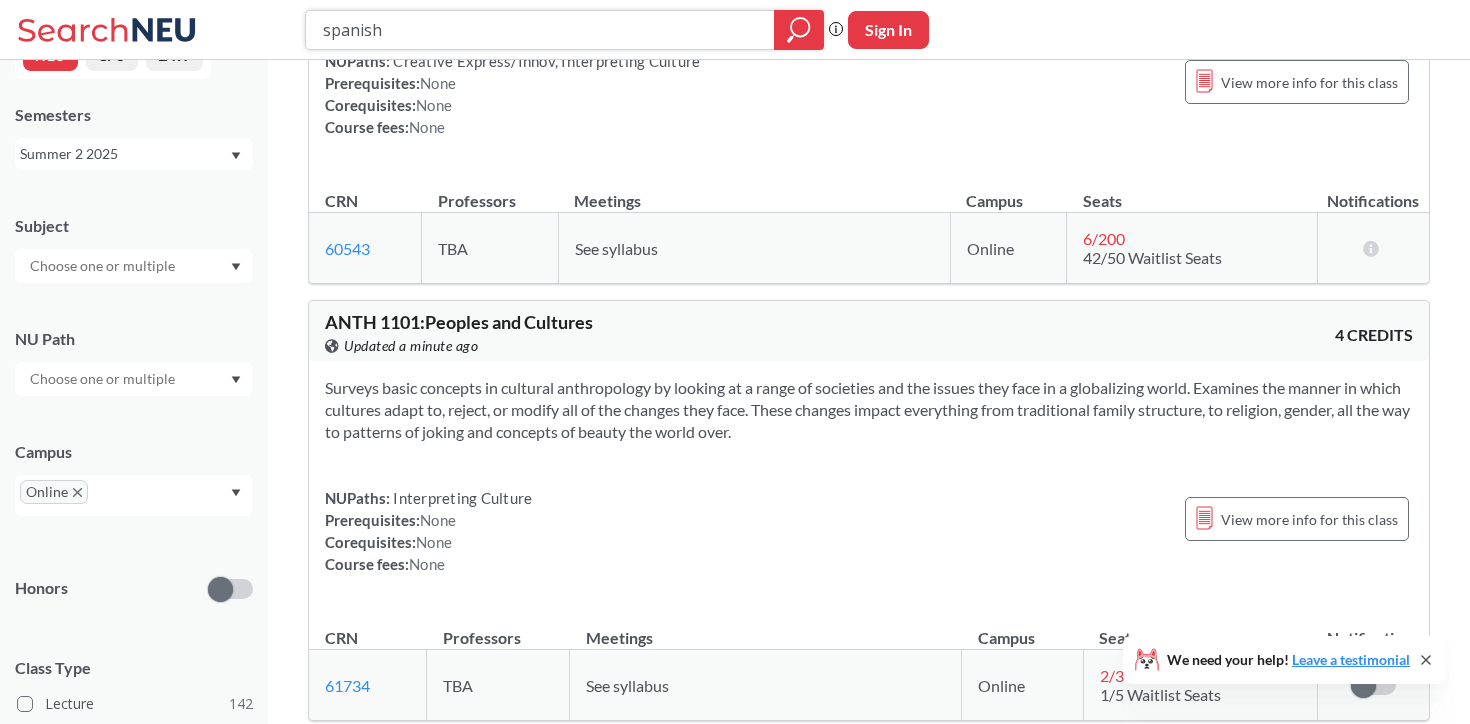 click on "spanish" at bounding box center [540, 30] 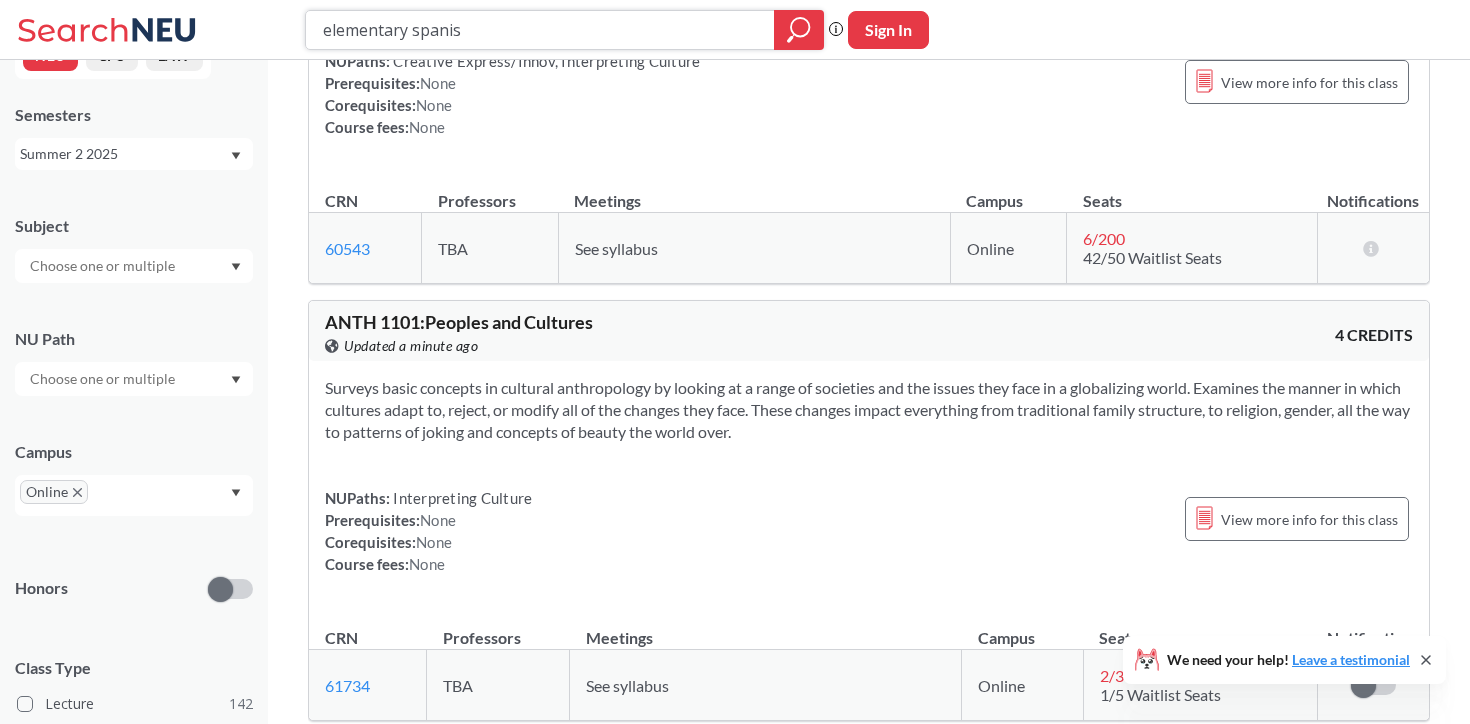 type on "elementary spanish" 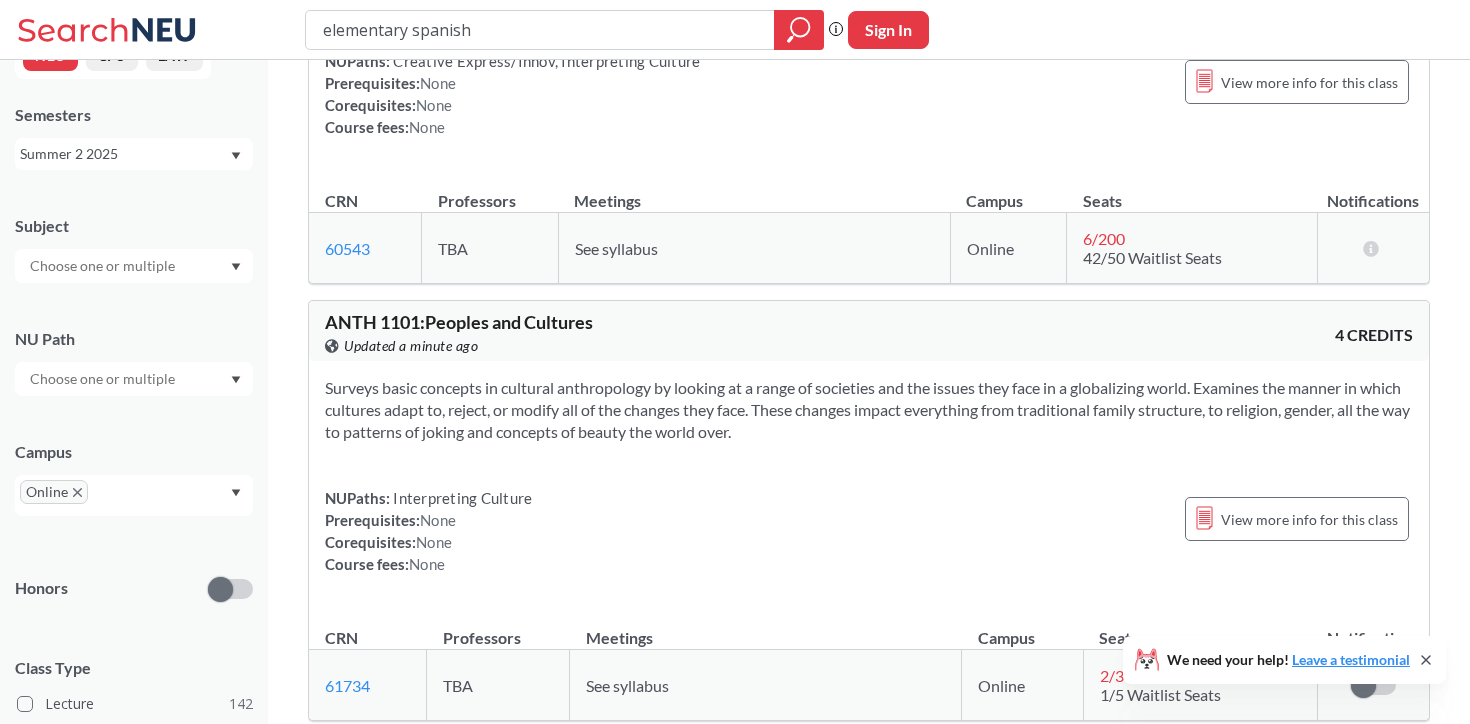 scroll, scrollTop: 0, scrollLeft: 0, axis: both 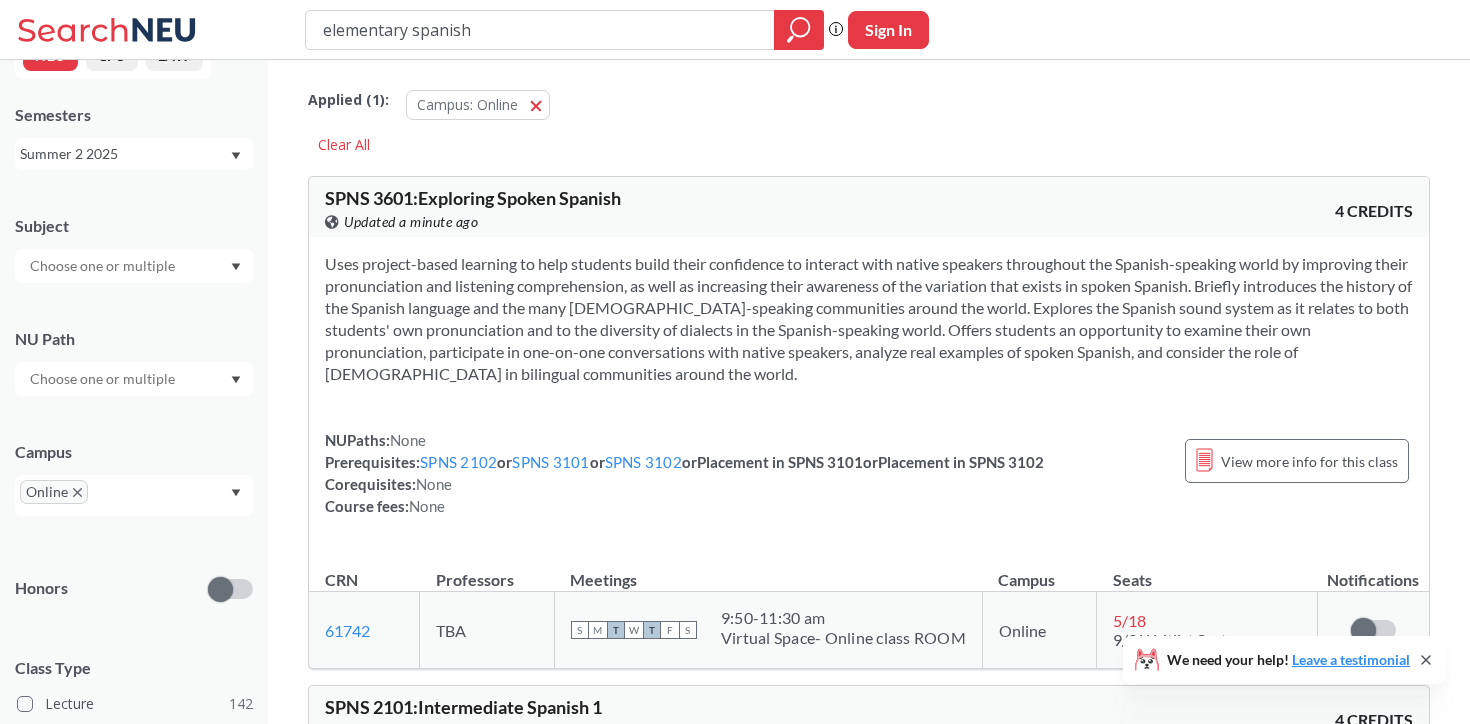 click on "SPNS   3601 :  Exploring Spoken Spanish View this course on Banner. Updated a minute ago 4 CREDITS
Uses project-based learning to help students build their confidence to interact with native speakers throughout the Spanish-speaking world by improving their pronunciation and listening comprehension, as well as increasing their awareness of the variation that exists in spoken Spanish. Briefly introduces the history of the Spanish language and the many [DEMOGRAPHIC_DATA]-speaking communities around the world. Explores the Spanish sound system as it relates to both students' own pronunciation and to the diversity of dialects in the Spanish-speaking world. Offers students an opportunity to examine their own pronunciation, participate in one-on-one conversations with native speakers, analyze real examples of spoken Spanish, and consider the role of [DEMOGRAPHIC_DATA] in bilingual communities around the world.
NUPaths:  None Prerequisites:  SPNS 2102  or  SPNS 3101  or  SPNS 3102  or  Placement in SPNS 3101  or  Corequisites:" at bounding box center (869, 2715) 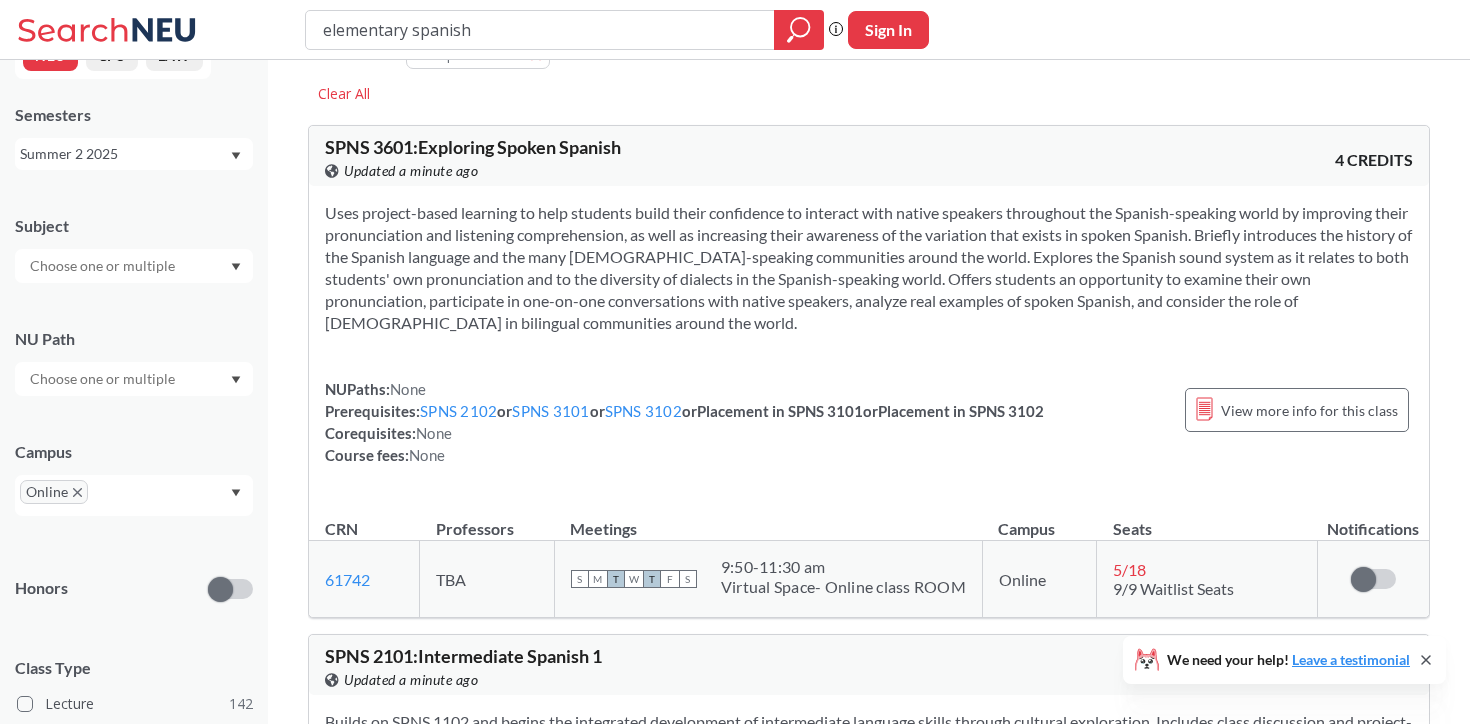 scroll, scrollTop: 0, scrollLeft: 0, axis: both 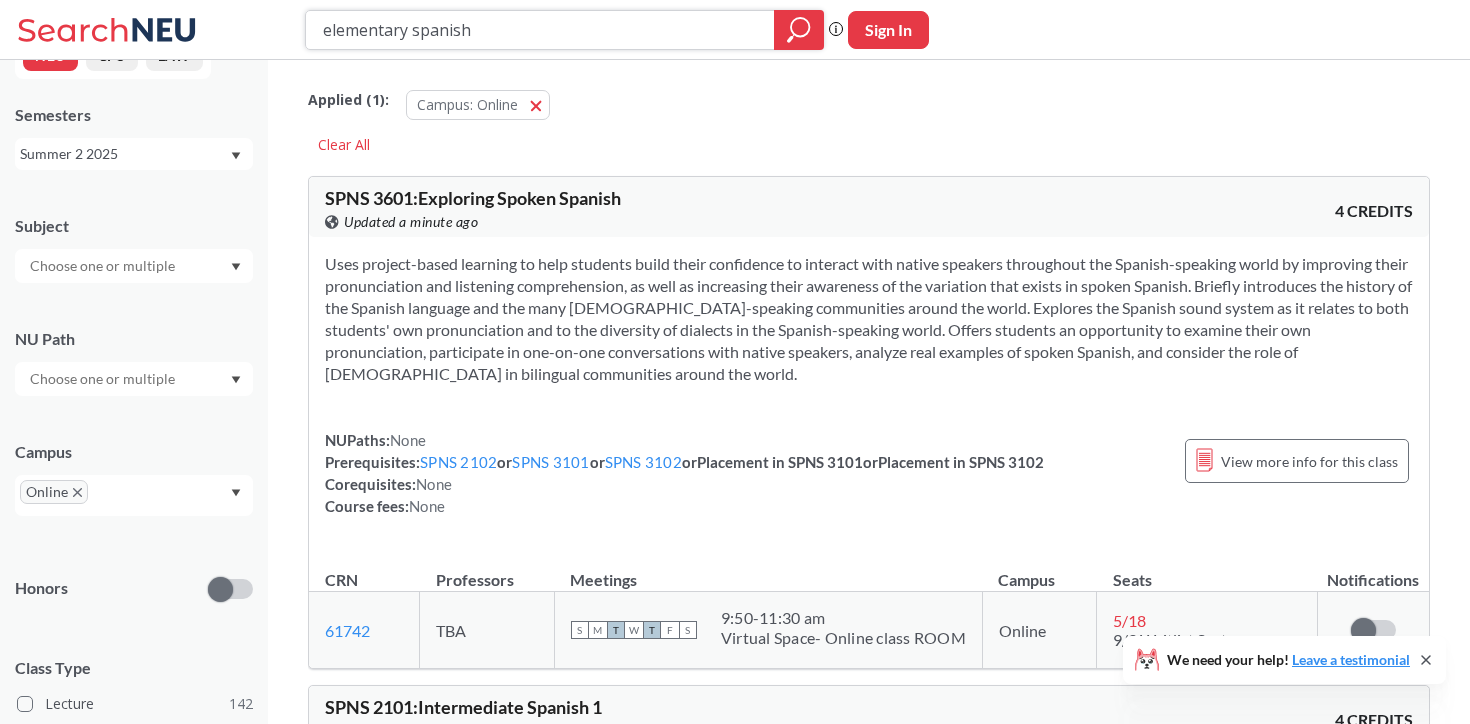 click on "elementary spanish" at bounding box center (540, 30) 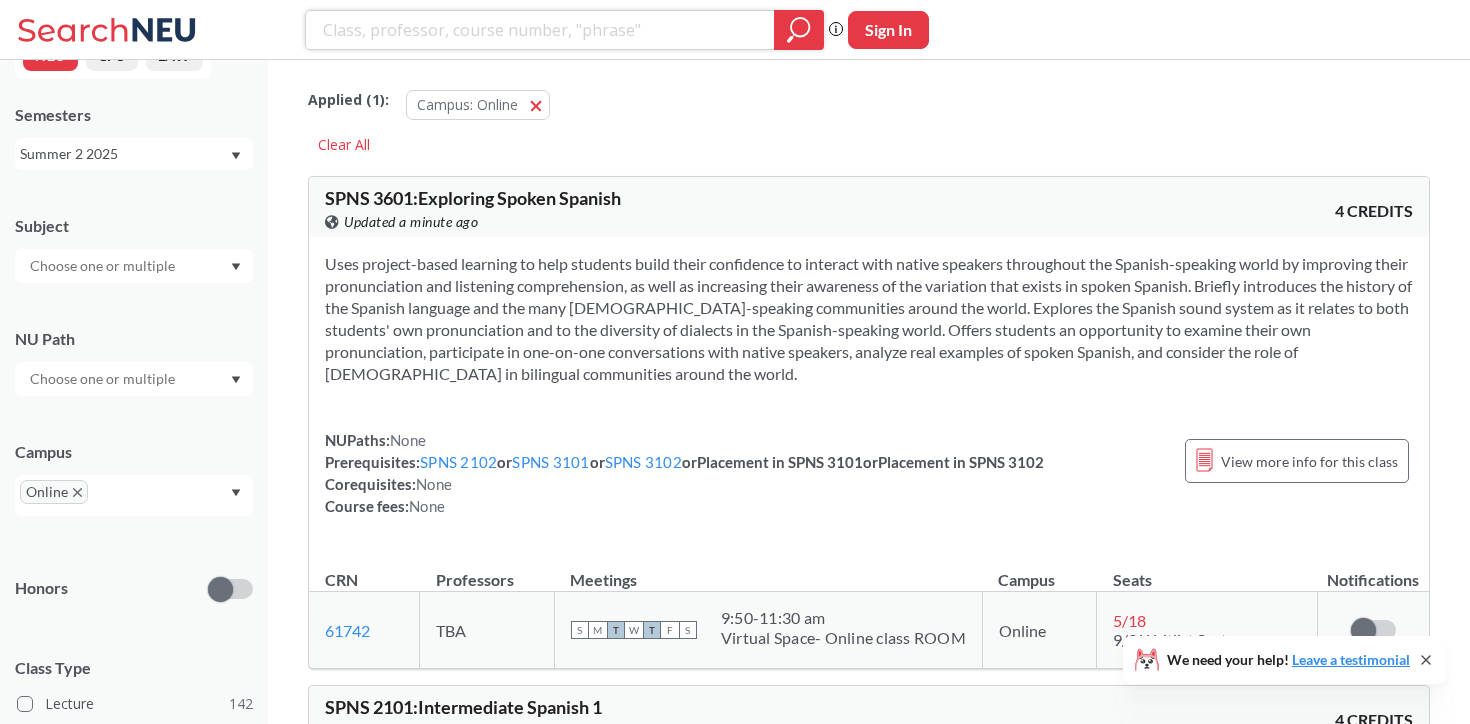 click at bounding box center [799, 30] 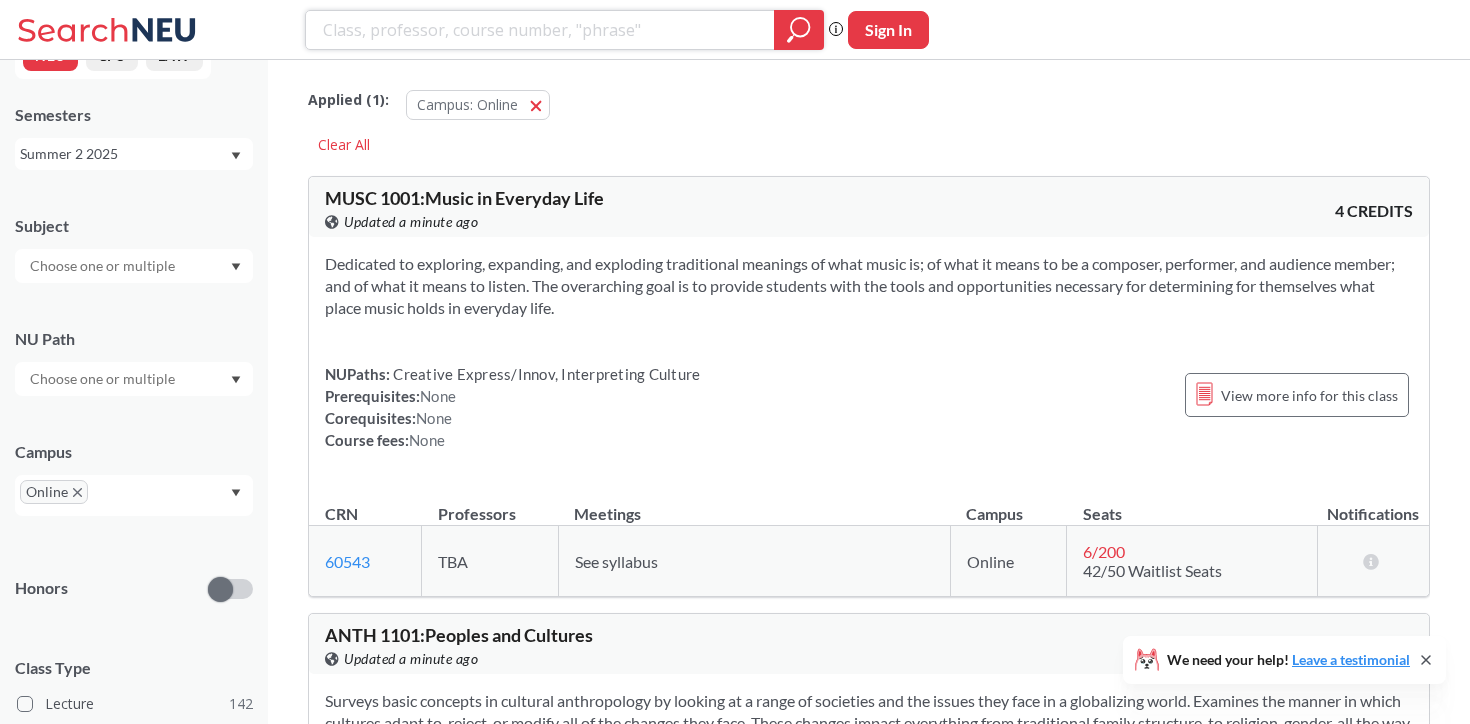 scroll, scrollTop: 0, scrollLeft: 0, axis: both 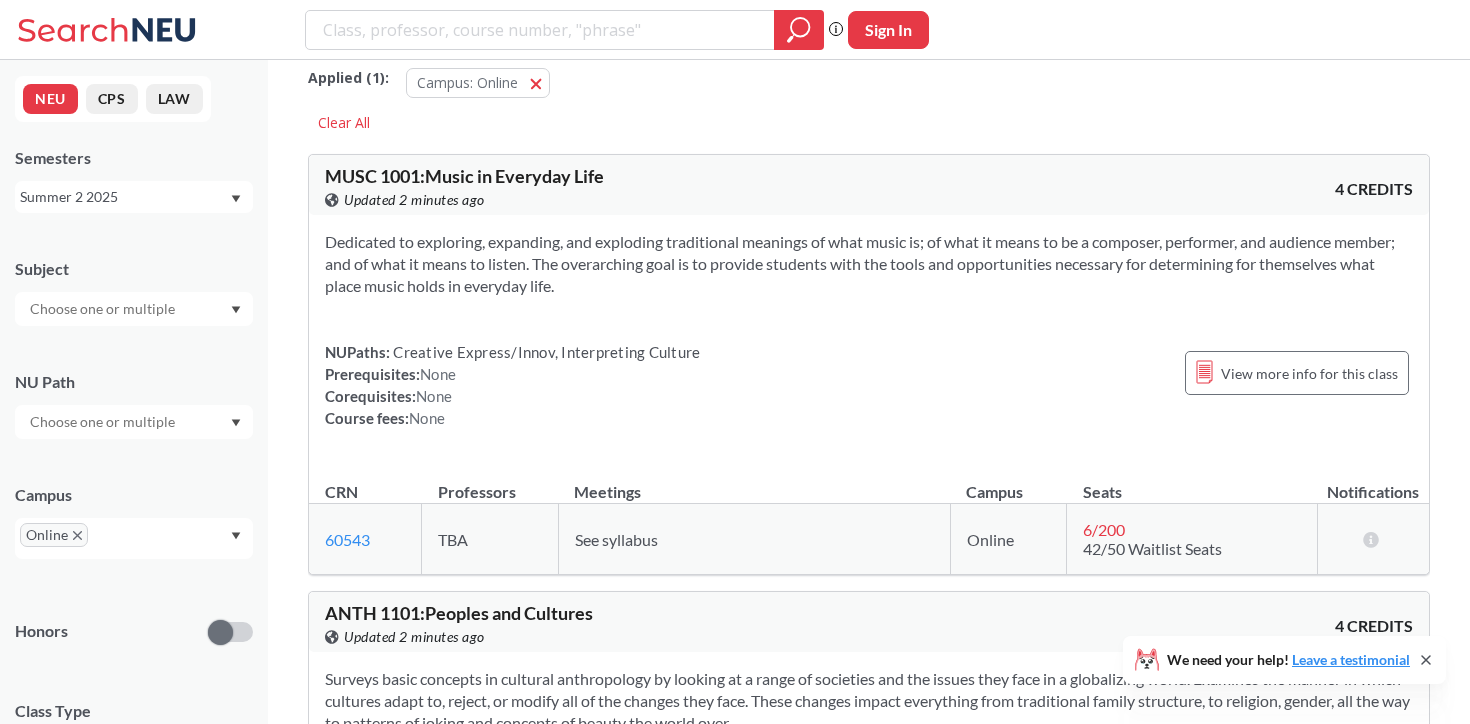 click on "View this course on Banner. Updated 2 minutes ago" at bounding box center [597, 200] 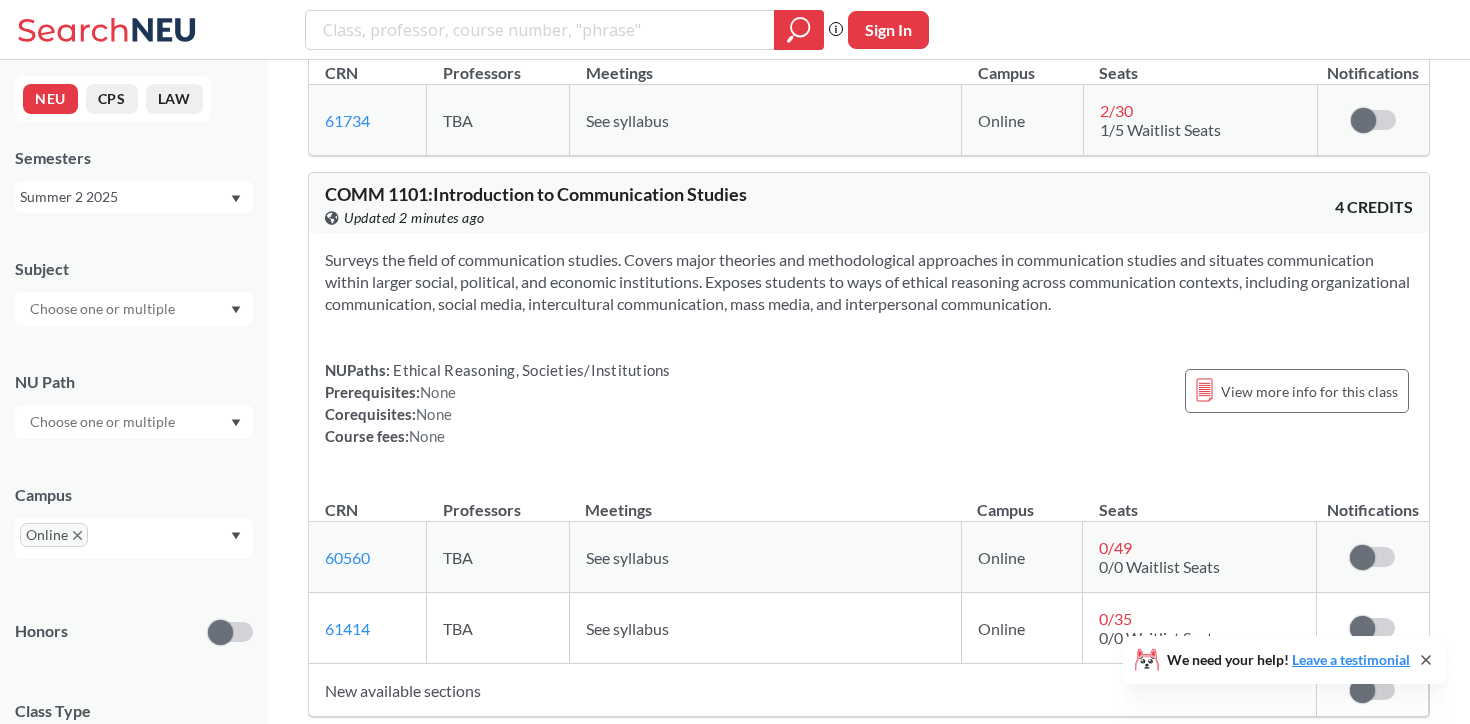 scroll, scrollTop: 880, scrollLeft: 0, axis: vertical 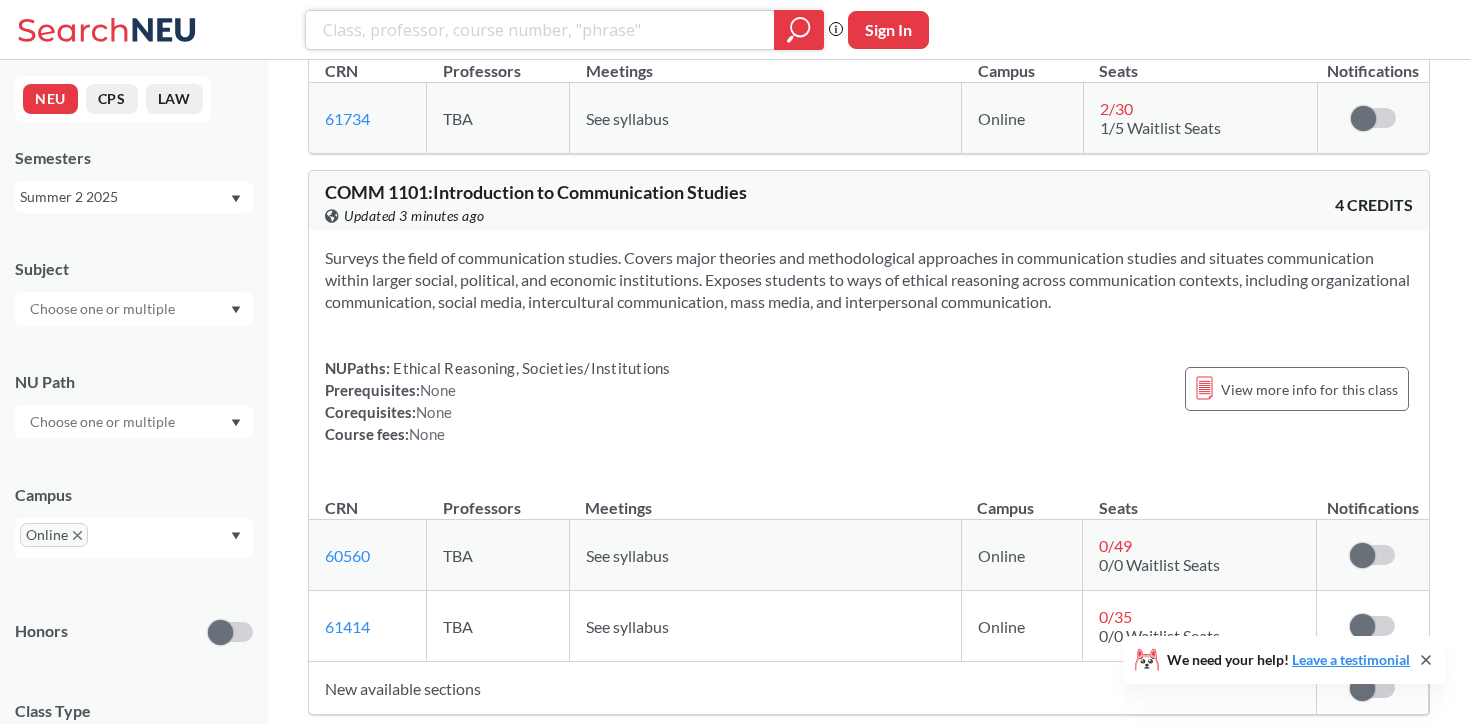 click at bounding box center (540, 30) 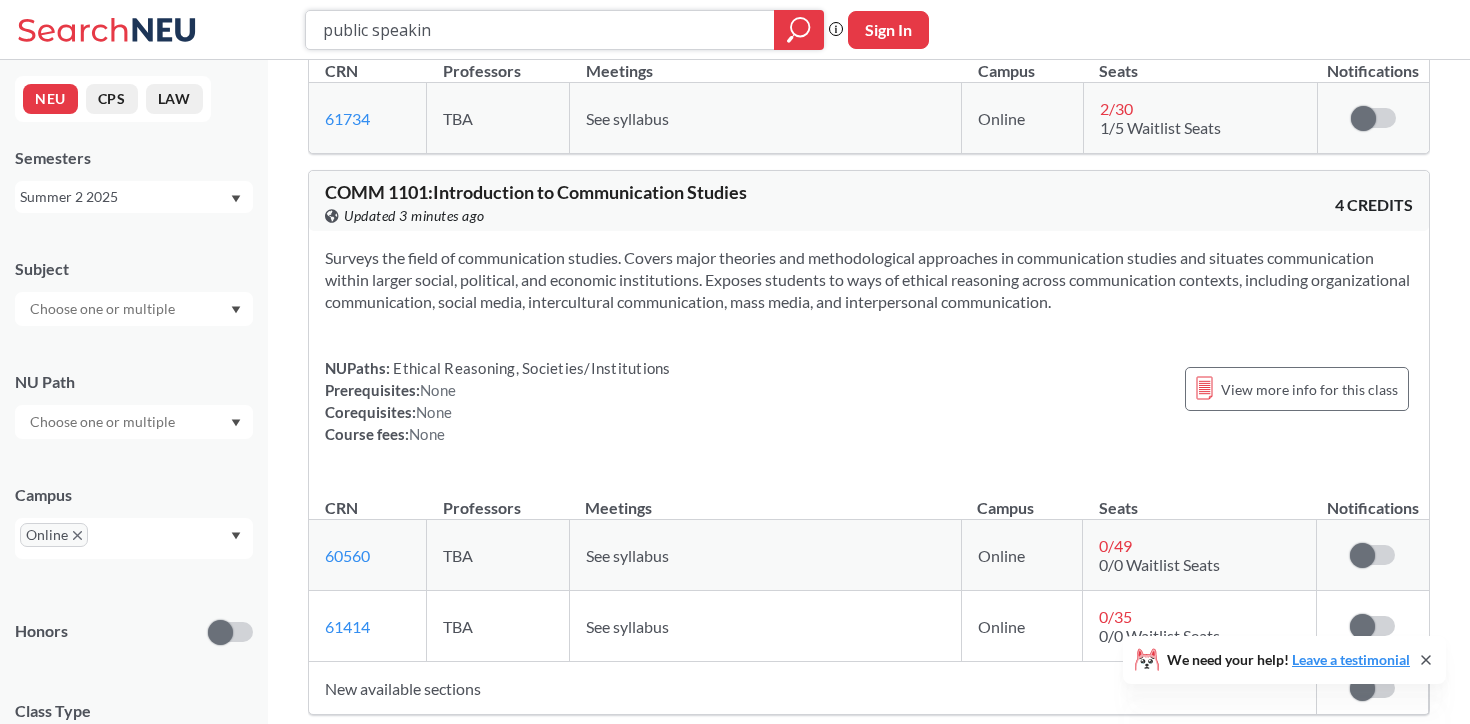 type on "public speaking" 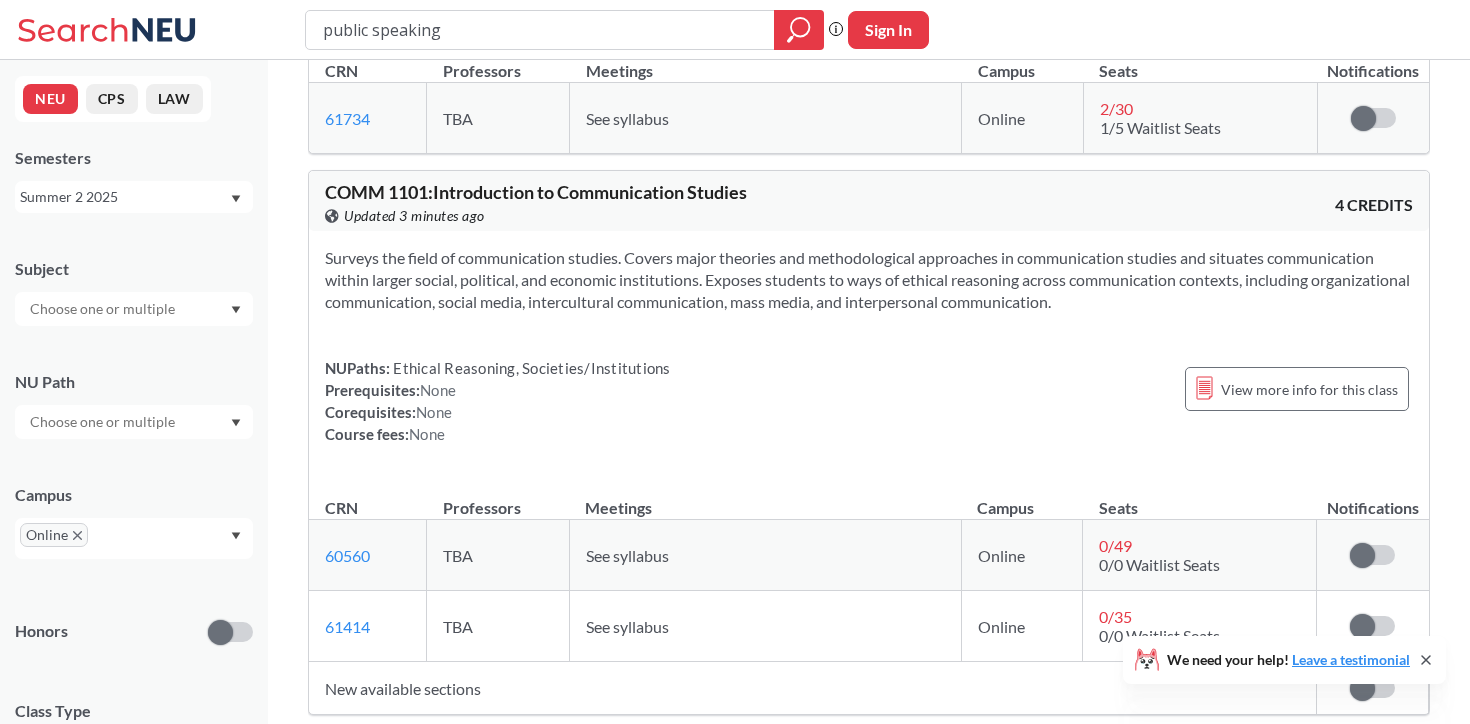 scroll, scrollTop: 0, scrollLeft: 0, axis: both 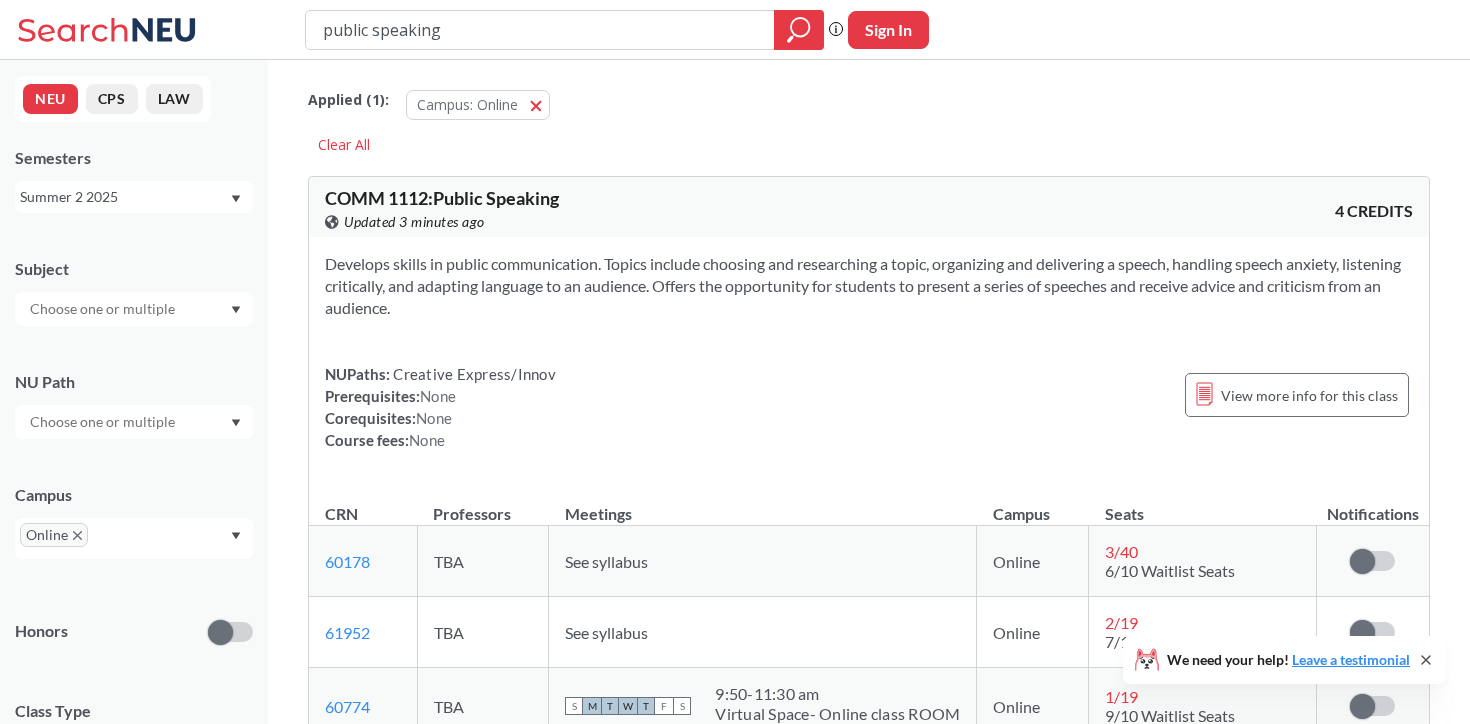 click on "Develops skills in public communication. Topics include choosing and researching a topic, organizing and delivering a speech, handling speech anxiety, listening critically, and adapting language to an audience. Offers the opportunity for students to present a series of speeches and receive advice and criticism from an audience." at bounding box center [869, 286] 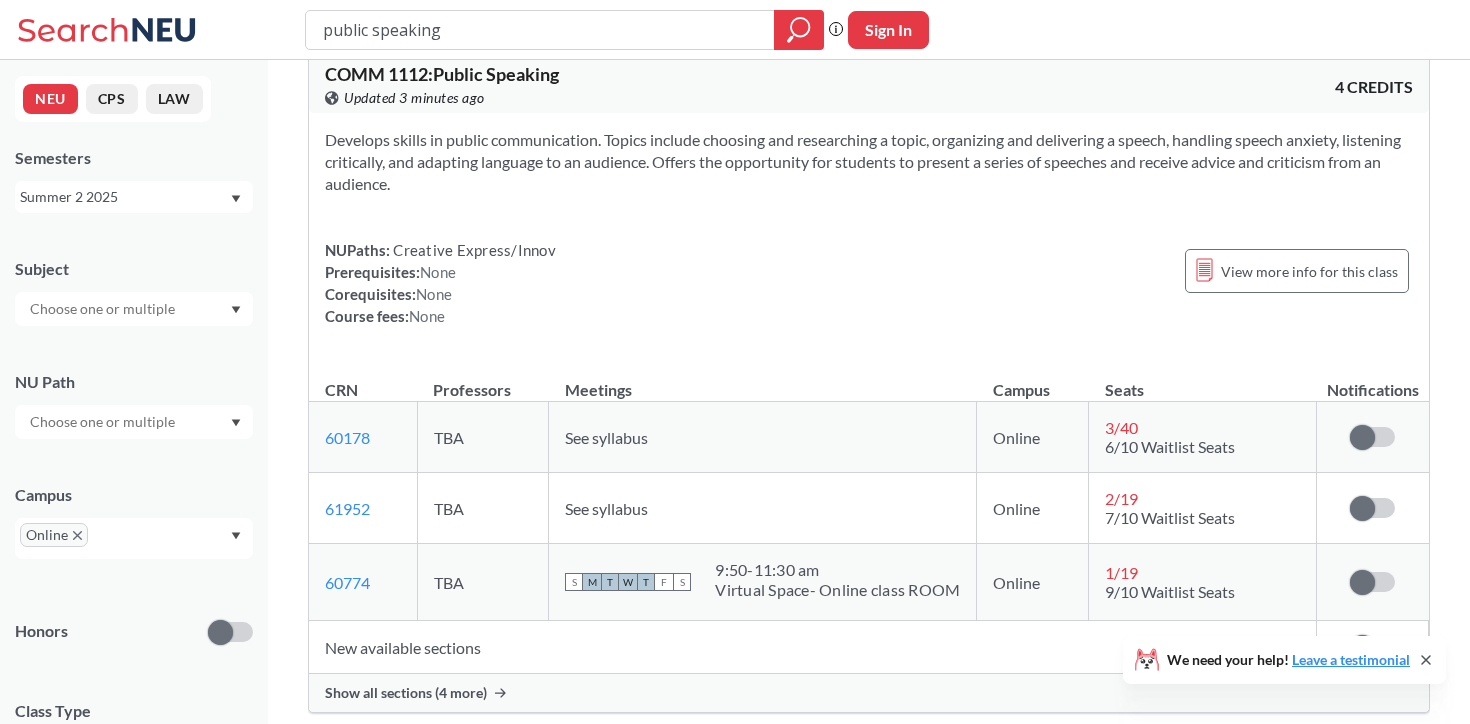 scroll, scrollTop: 0, scrollLeft: 0, axis: both 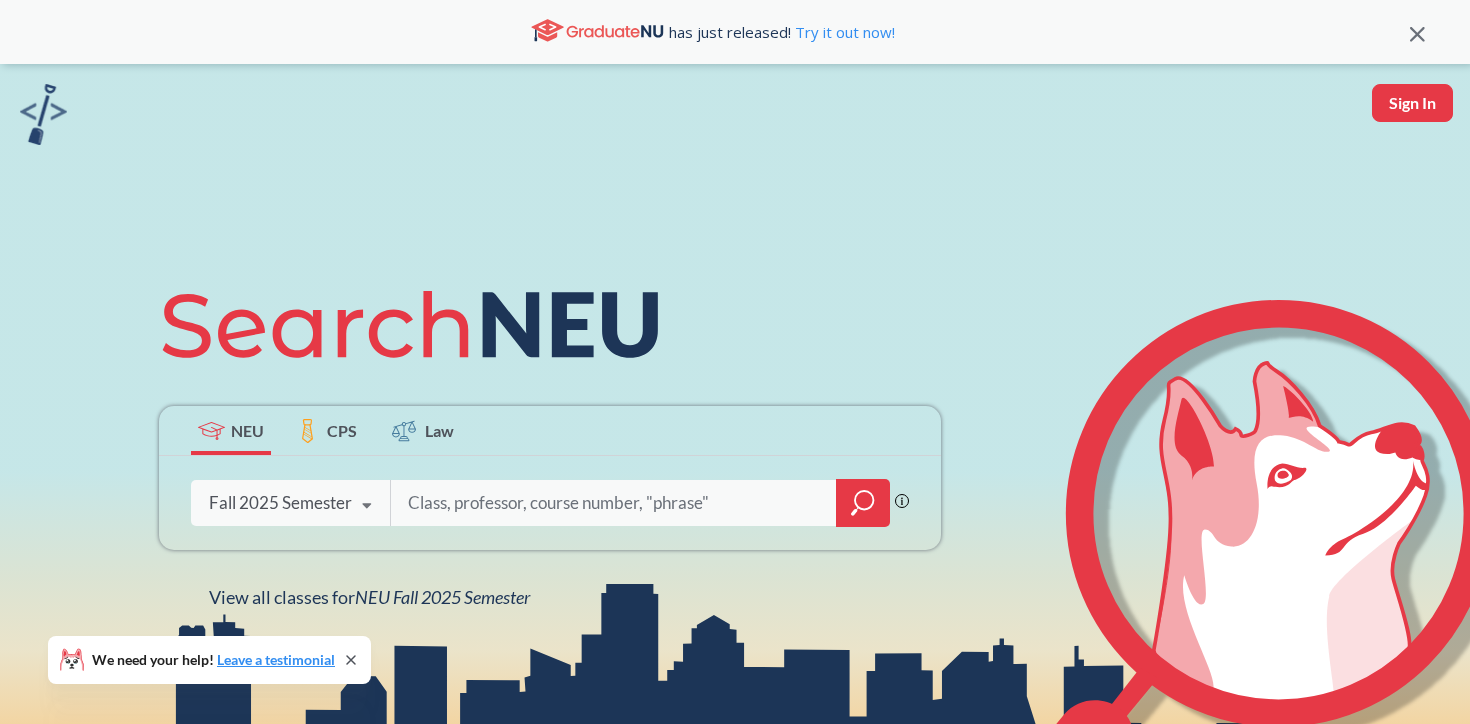click on "Fall 2025 Semester Fall 2025 Semester Summer 2 2025 Semester Summer Full 2025 Semester Summer 1 2025 Semester Spring 2025 Semester Fall 2024 Semester Summer 2 2024 Semester Summer Full 2024 Semester Summer 1 2024 Semester Spring 2024 Semester Fall 2023 Semester Summer 2 2023 Semester Summer Full 2023 Semester Summer 1 2023 Semester Spring 2023 Semester Fall 2022 Semester Summer 2 2022 Semester Summer Full 2022 Semester Summer 1 2022 Semester Spring 2022 Semester Fall 2021 Semester Summer 2 2021 Semester Summer Full 2021 Semester Summer 1 2021 Semester Spring 2021 Semester Fall 2020 Semester Summer 2 2020 Semester Summer Full 2020 Semester Summer 1 2020 Semester Spring 2020 Semester Fall 2019 Semester" at bounding box center [290, 503] 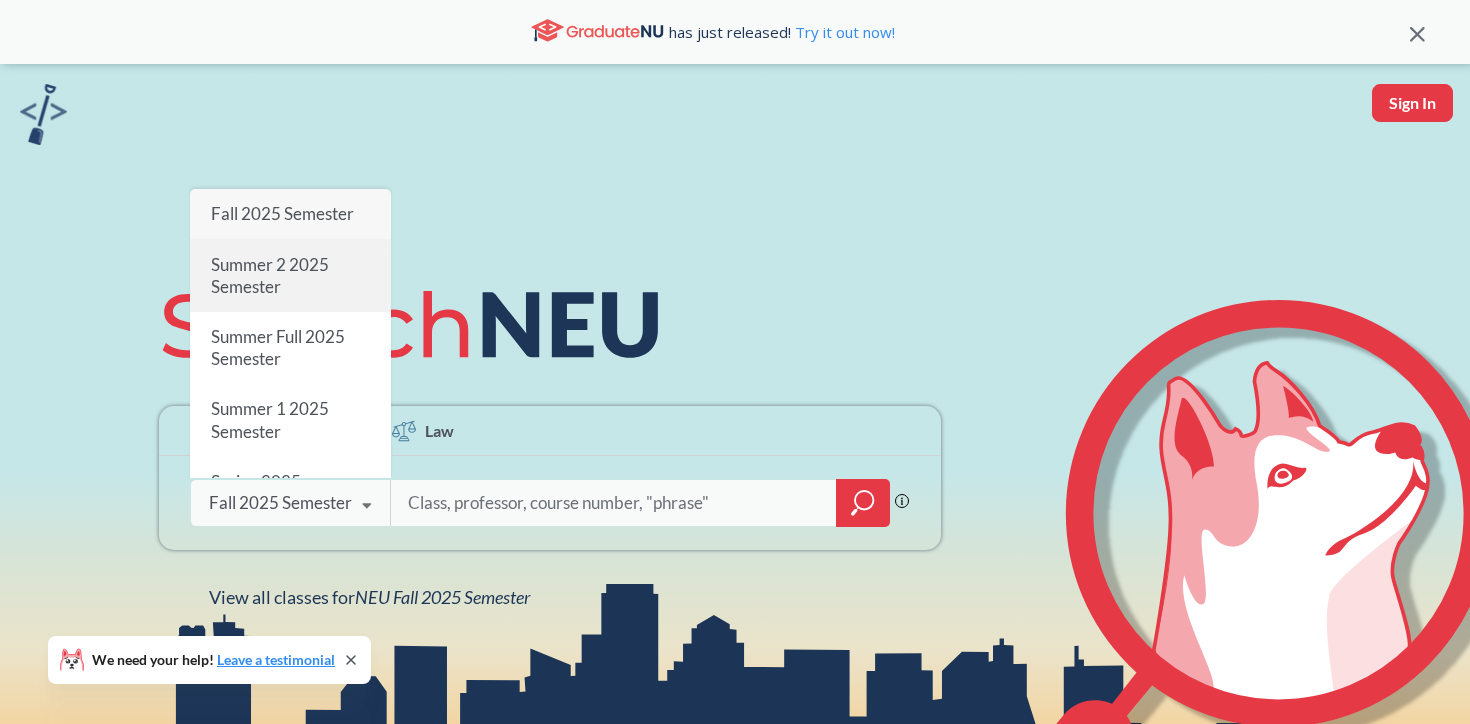 click on "Summer 2 2025 Semester" at bounding box center [270, 275] 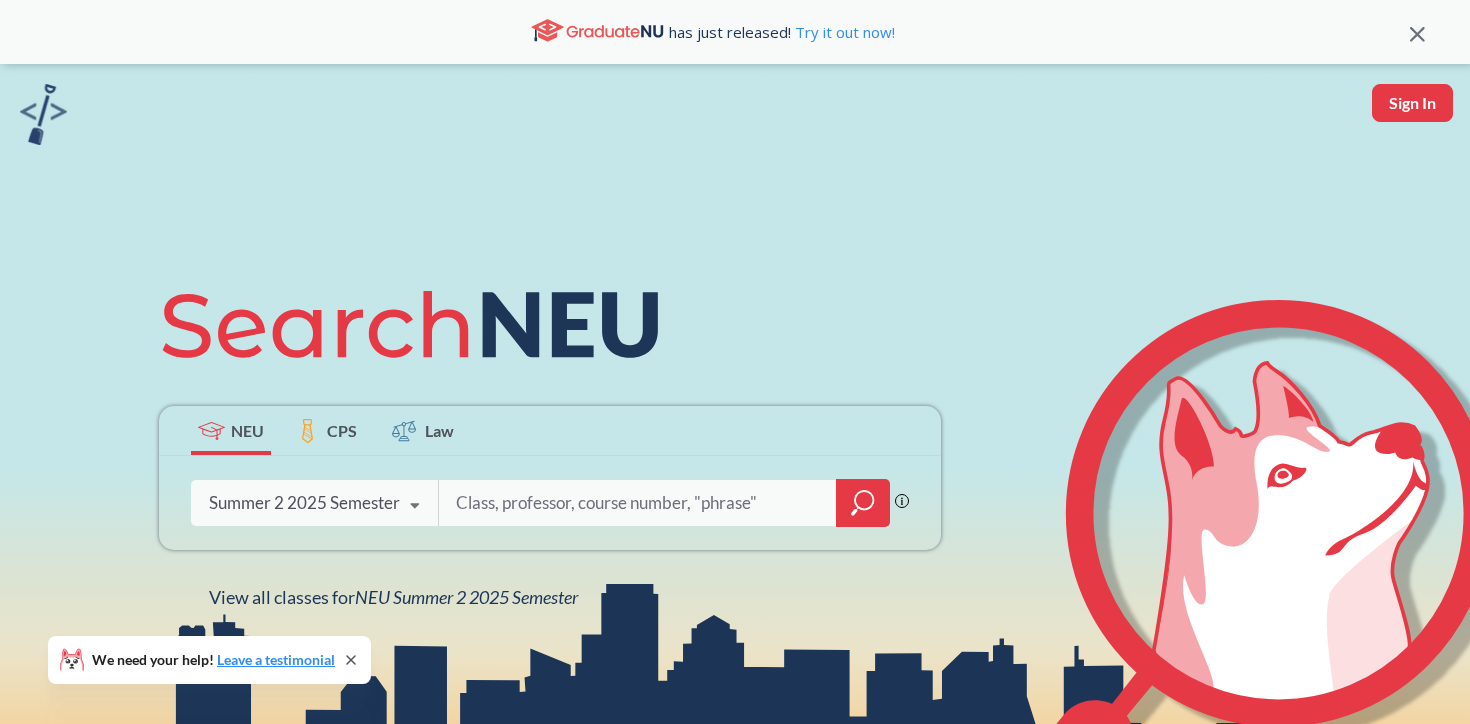 click 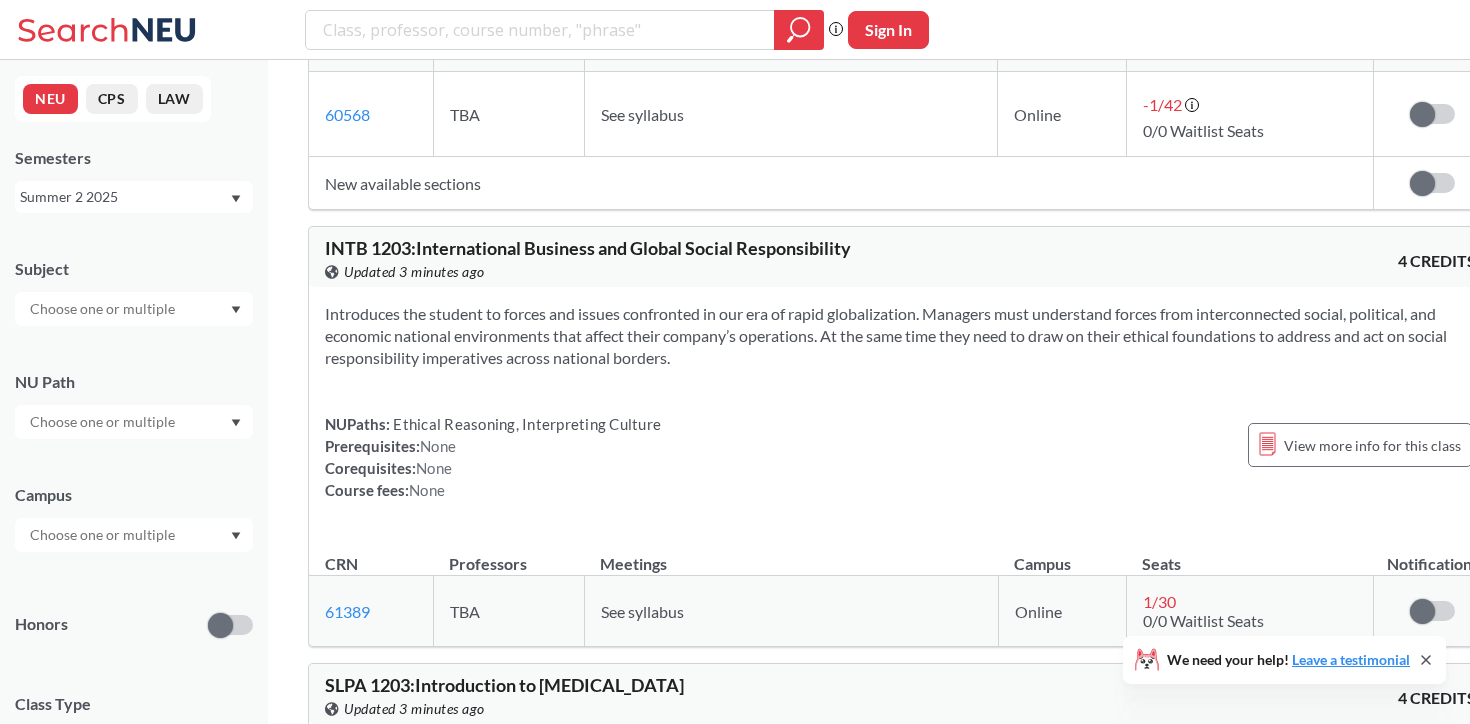 scroll, scrollTop: 20797, scrollLeft: 0, axis: vertical 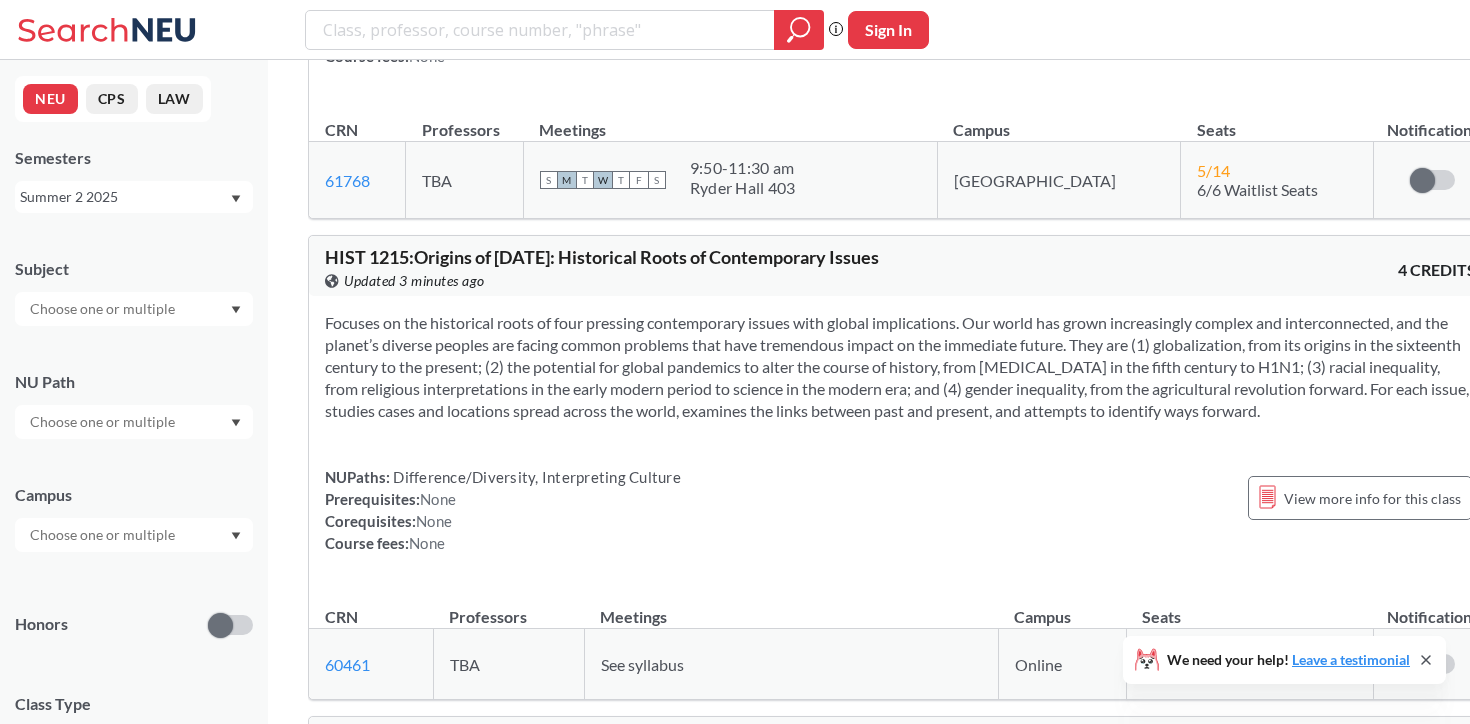 click at bounding box center [134, 535] 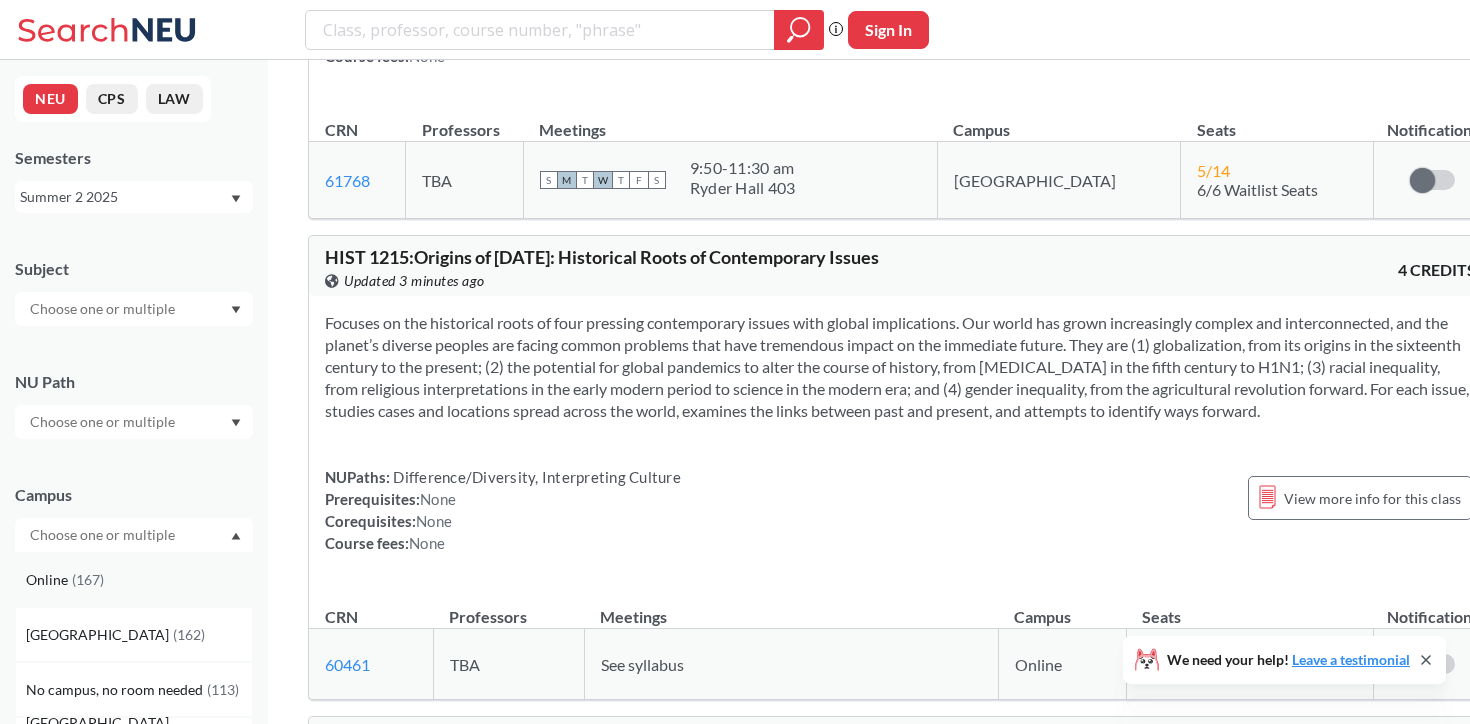 click on "Online ( 167 )" at bounding box center (134, 579) 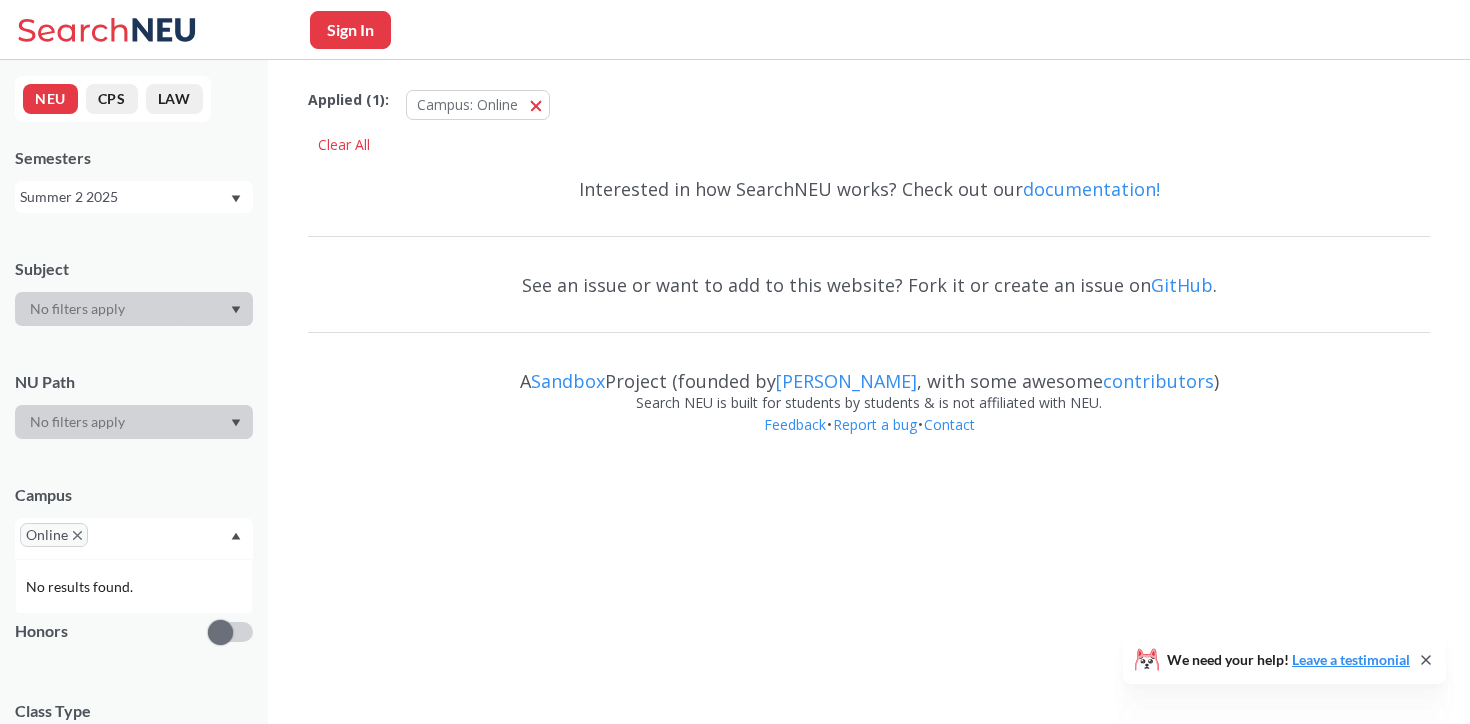 scroll, scrollTop: 0, scrollLeft: 0, axis: both 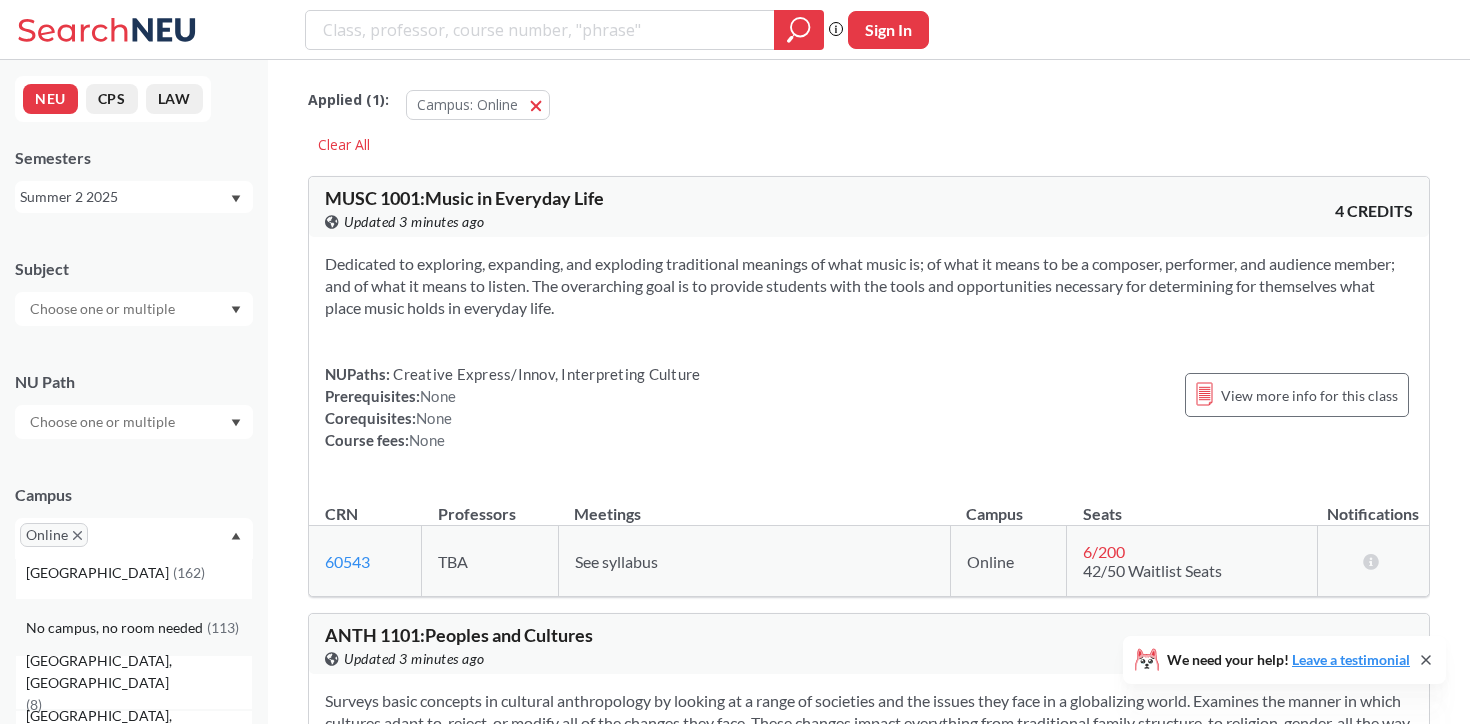 click on "No campus, no room needed" at bounding box center [116, 628] 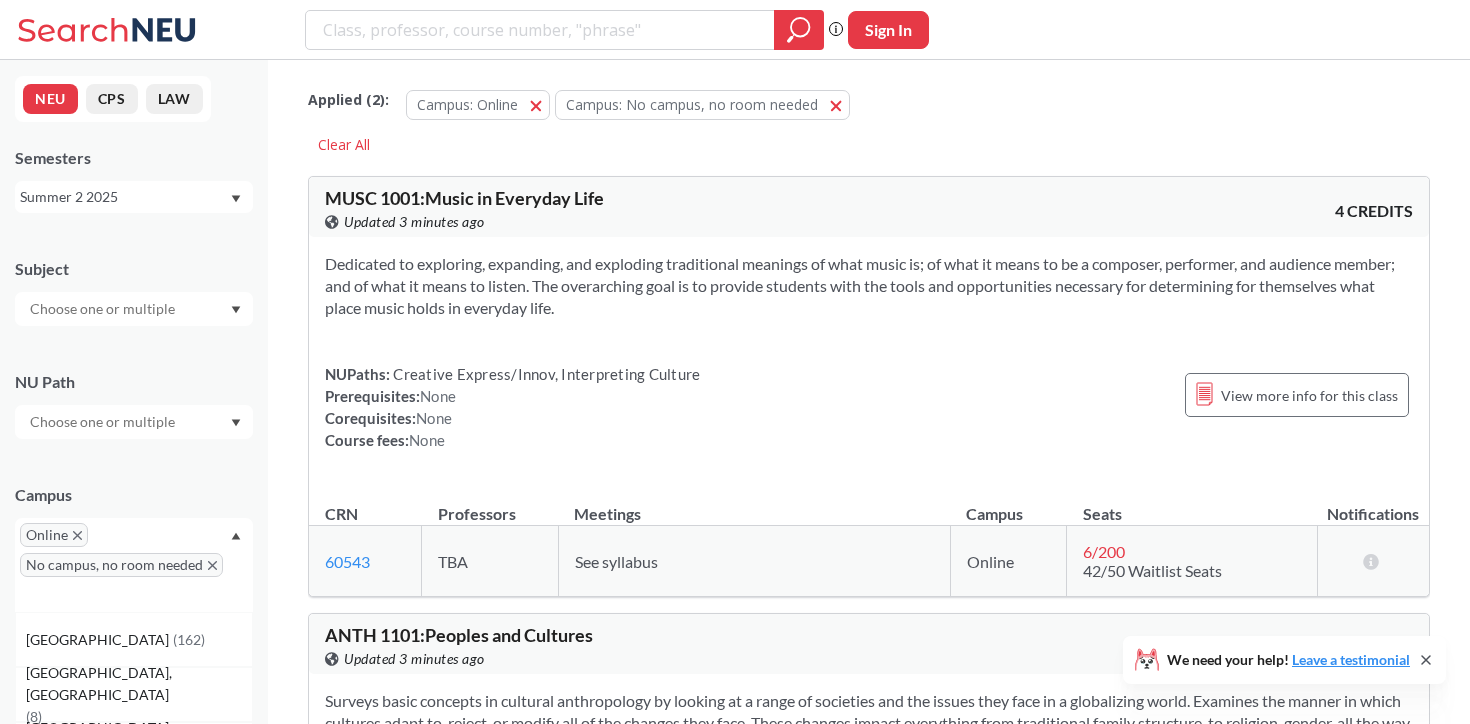 click on "Applied ( 2 ): Campus: Online Online Campus: No campus, no room needed No campus, no room needed Clear All" at bounding box center [869, 115] 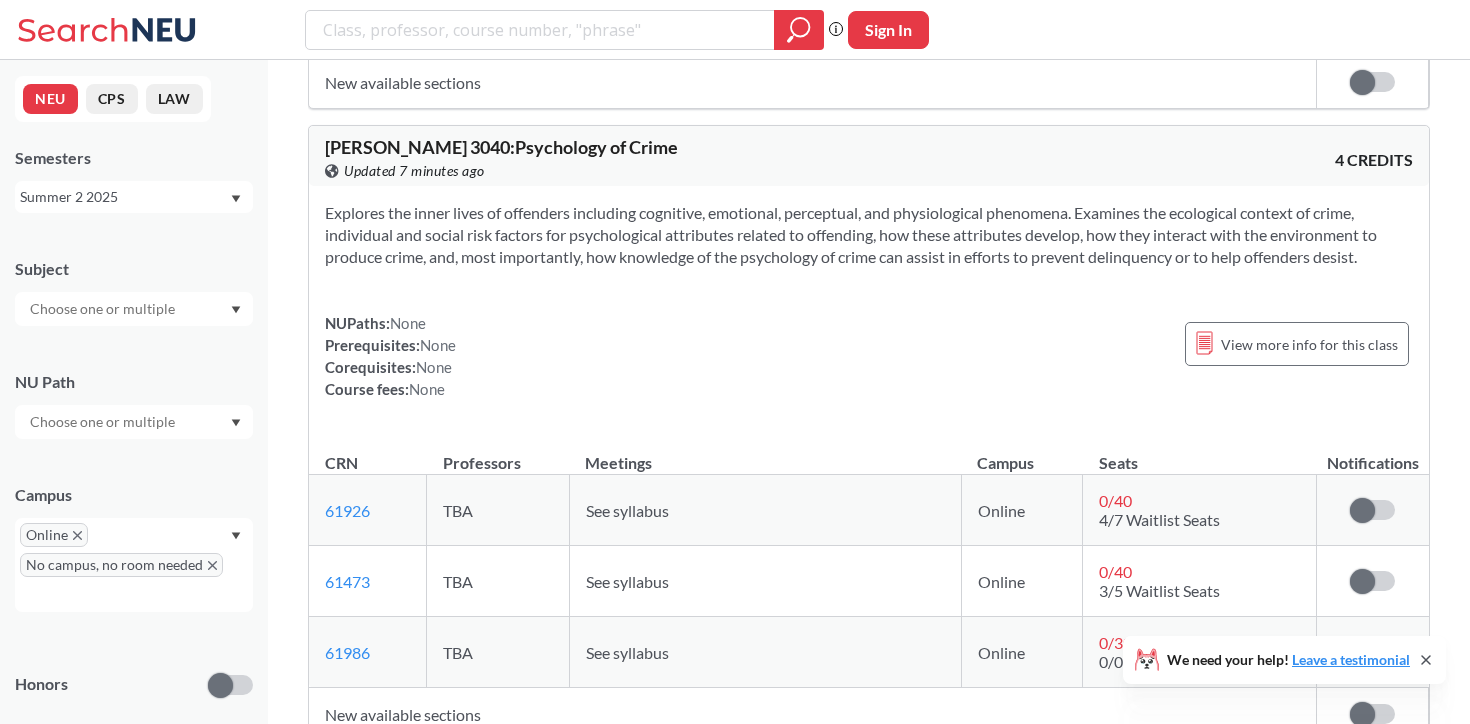 scroll, scrollTop: 43136, scrollLeft: 0, axis: vertical 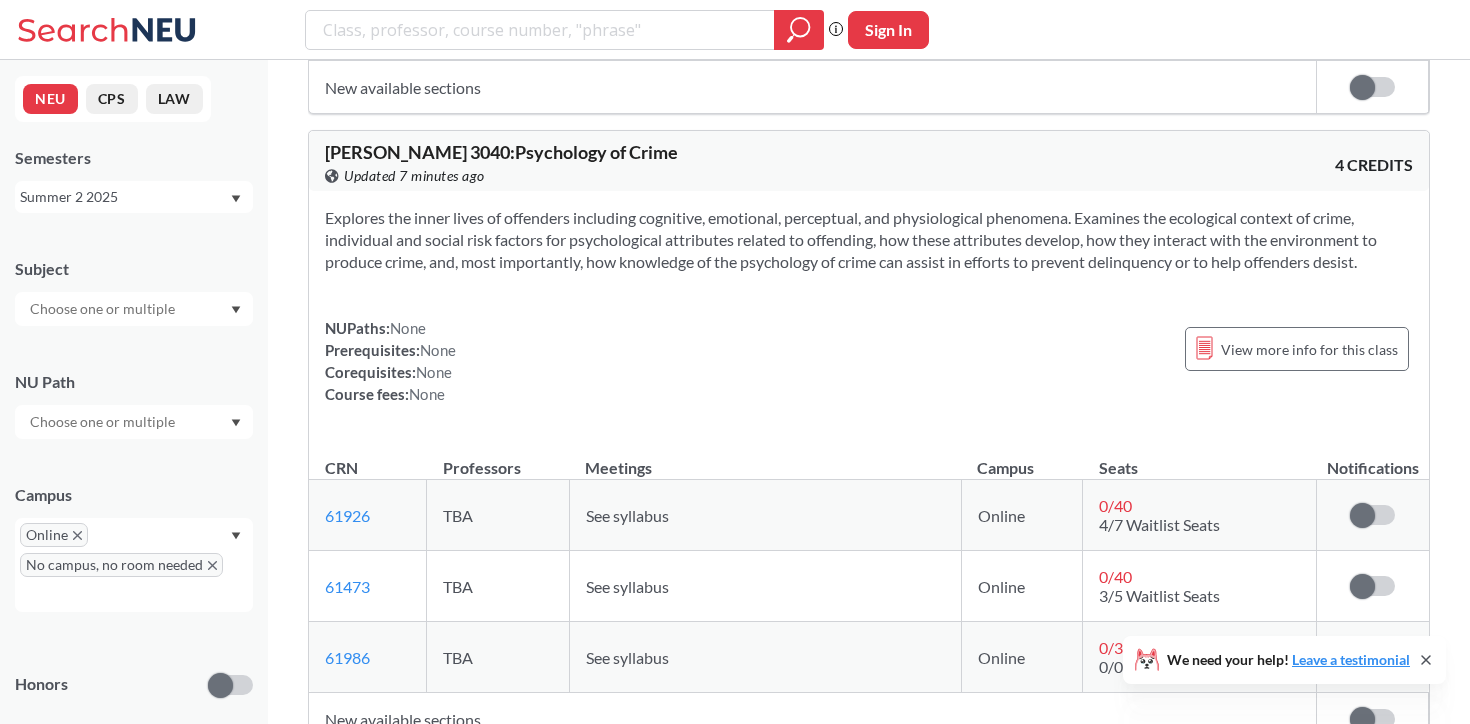 click on "New available sections" at bounding box center (813, 719) 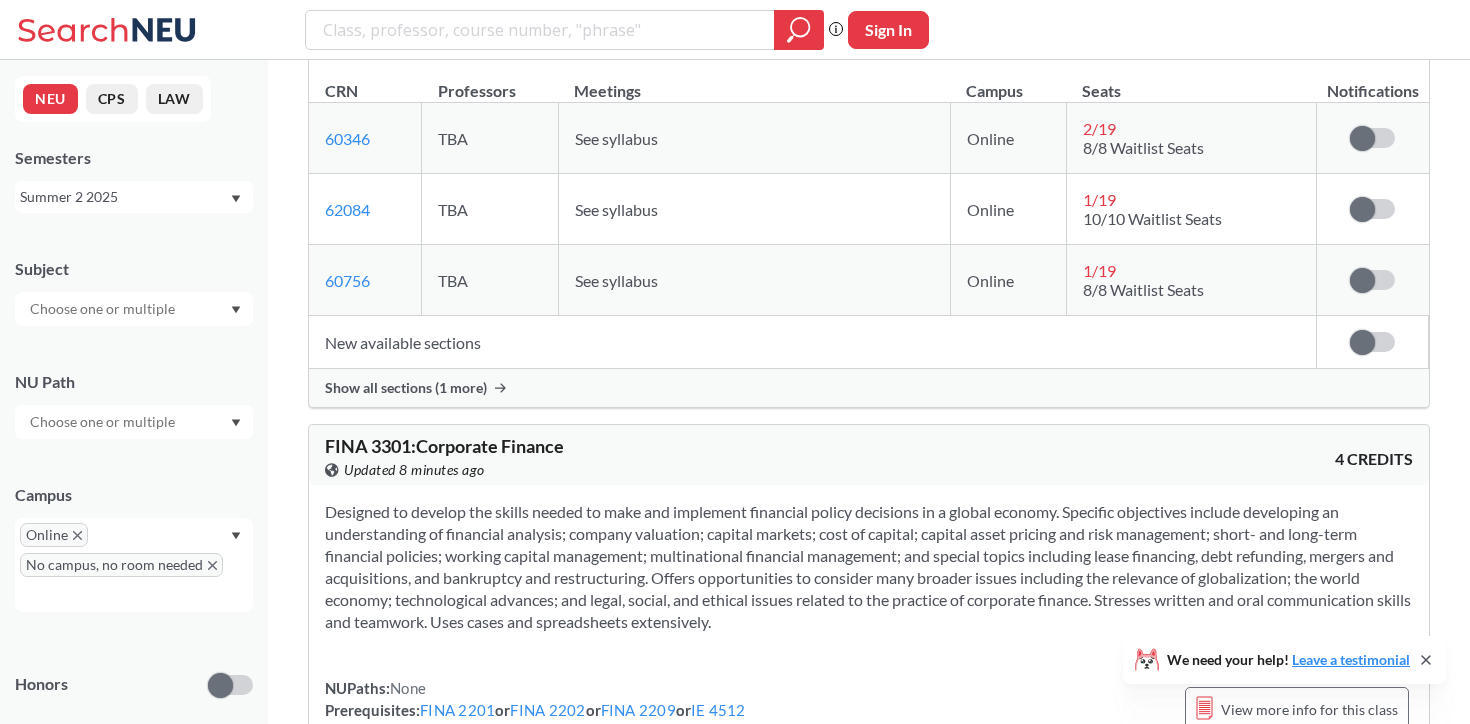 scroll, scrollTop: 45966, scrollLeft: 0, axis: vertical 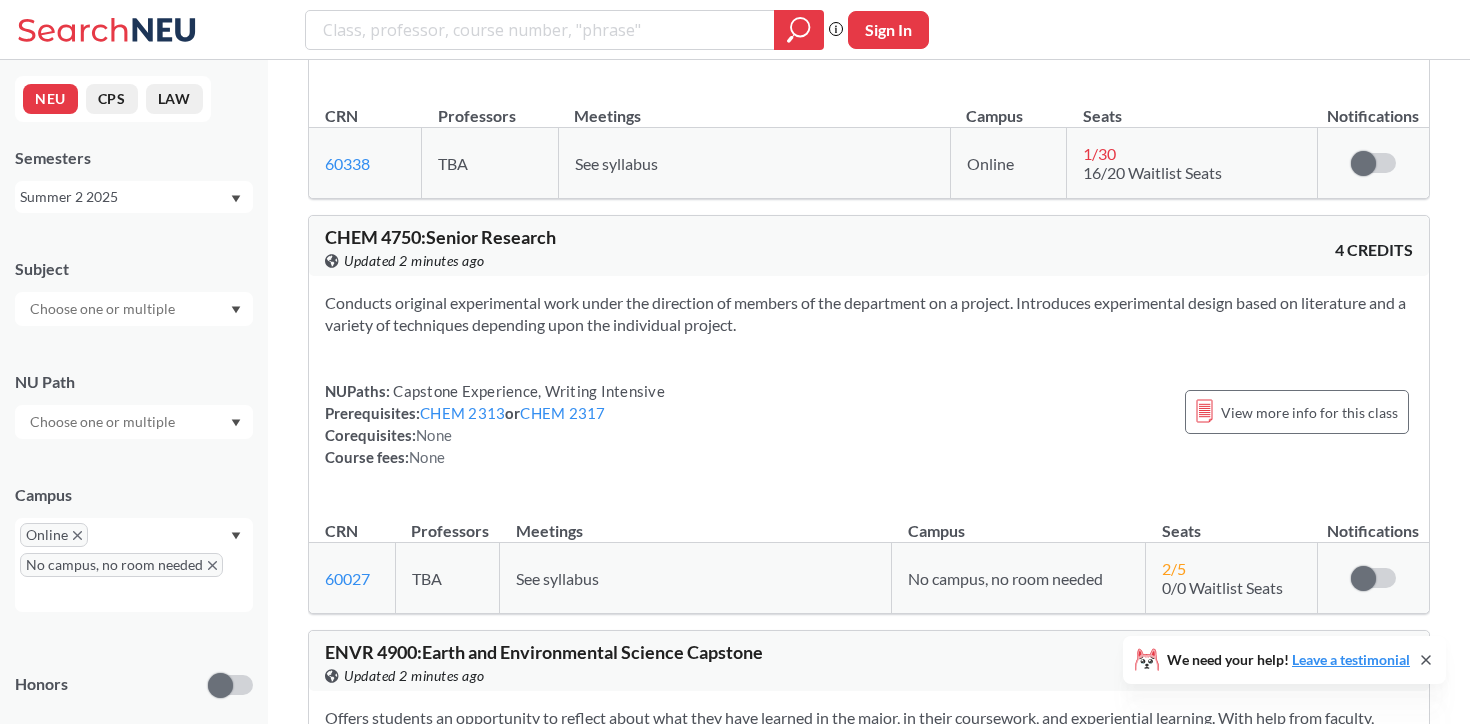 click at bounding box center (134, 309) 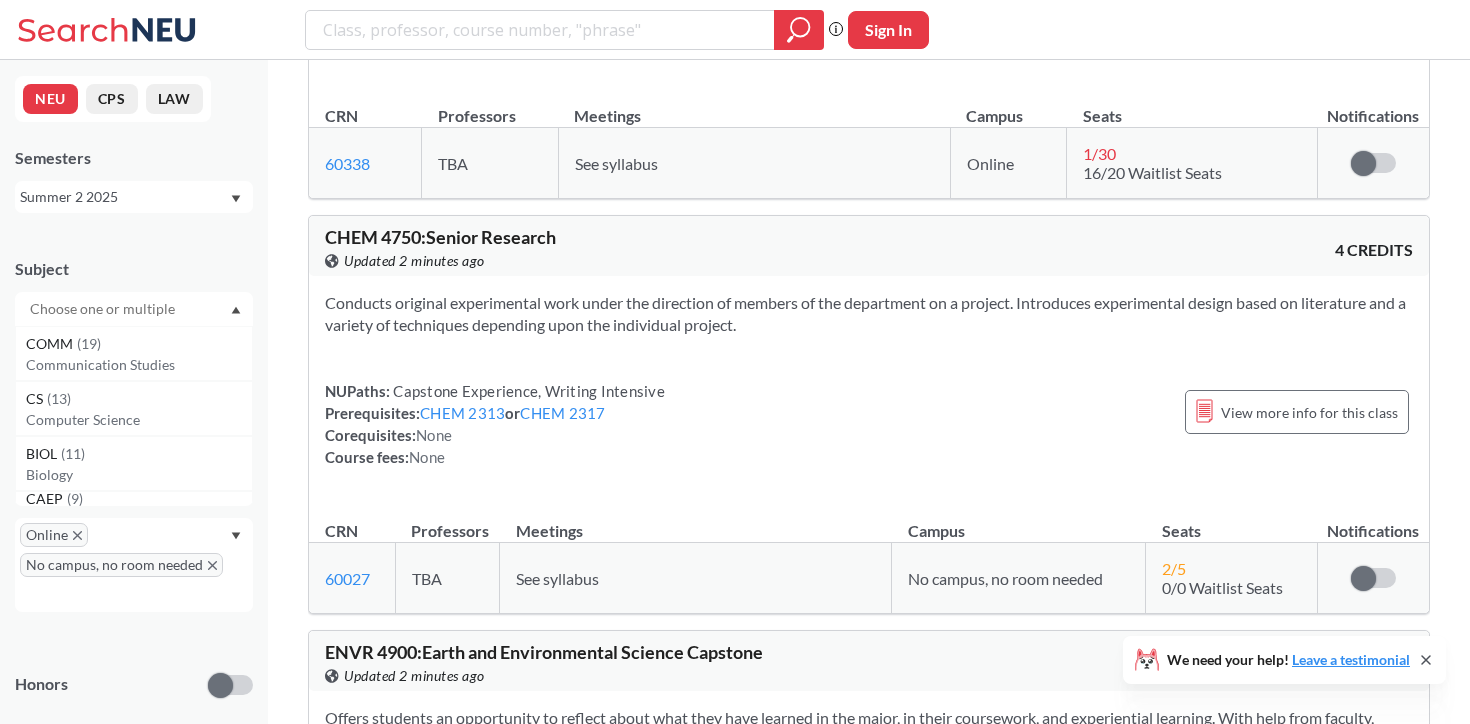 click at bounding box center [134, 309] 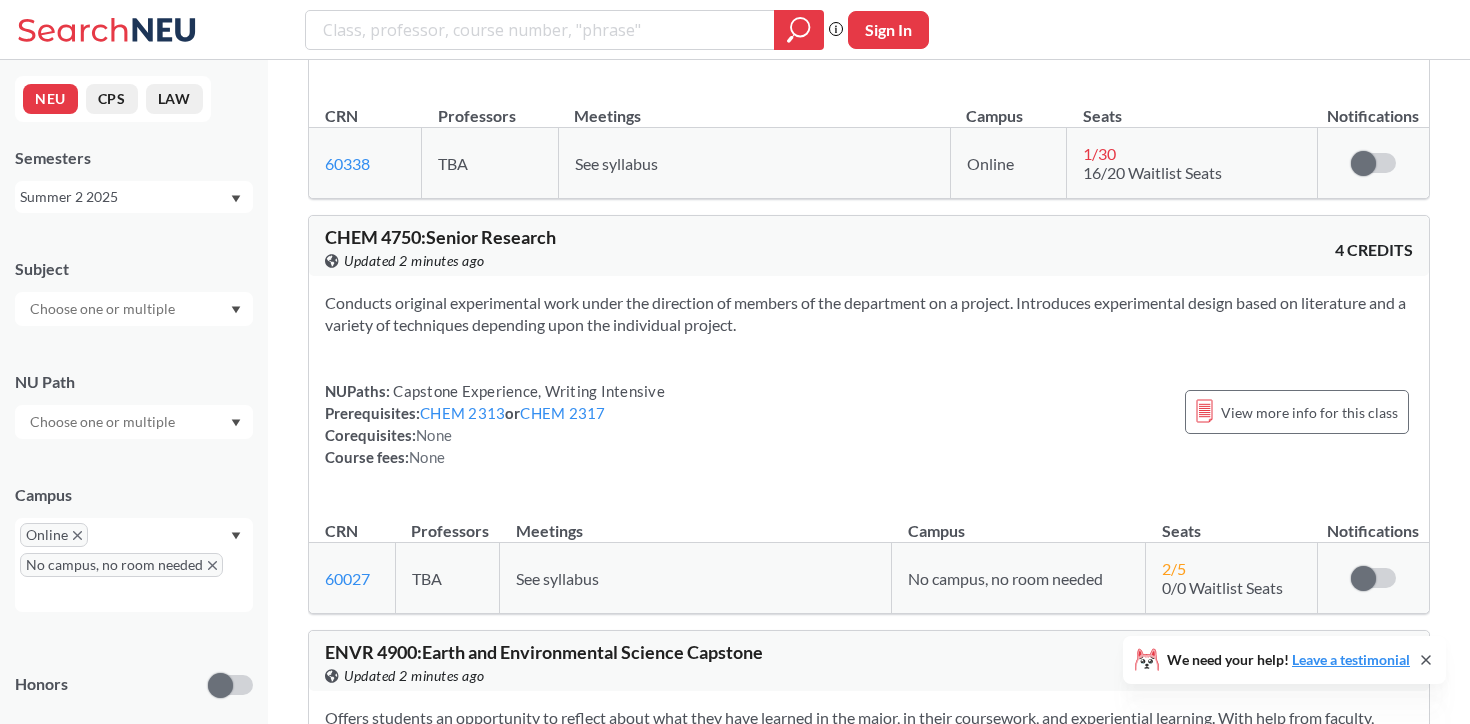 click at bounding box center [104, 422] 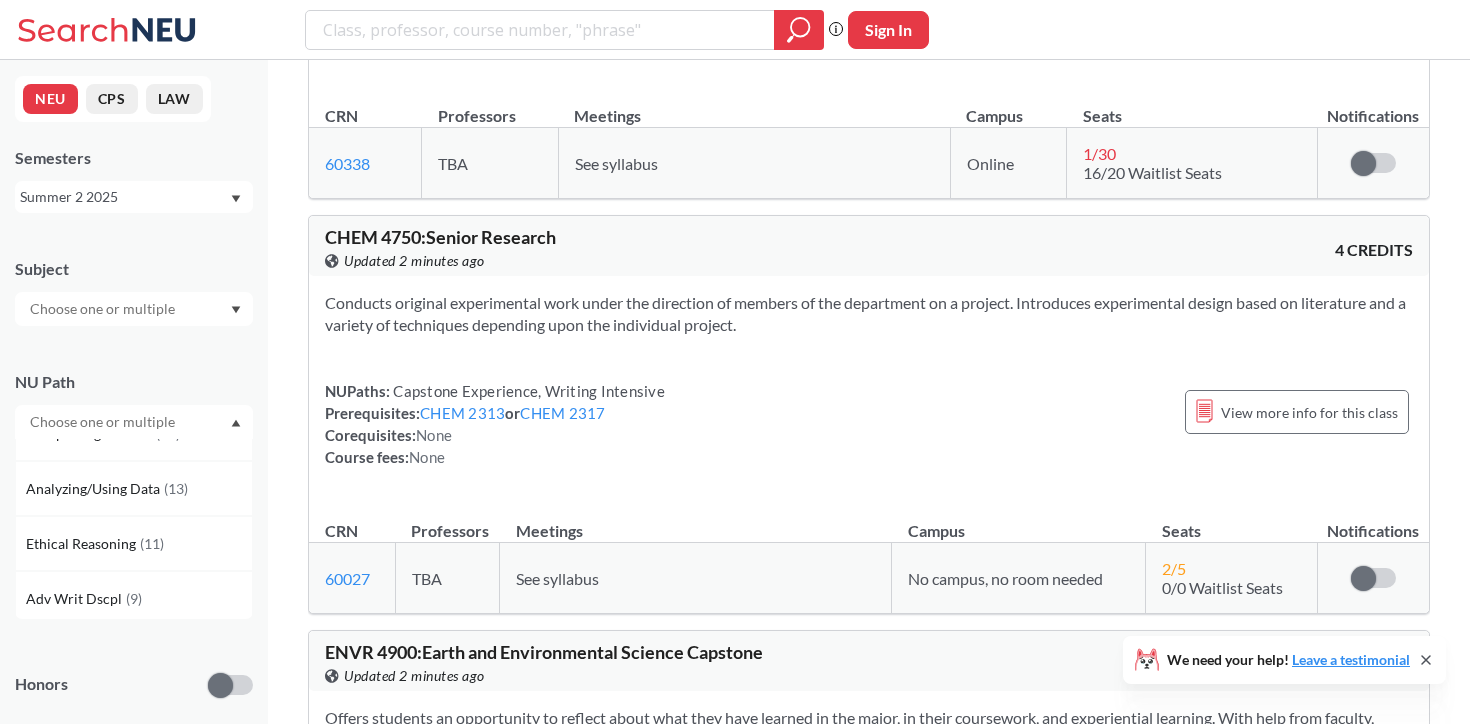 scroll, scrollTop: 353, scrollLeft: 0, axis: vertical 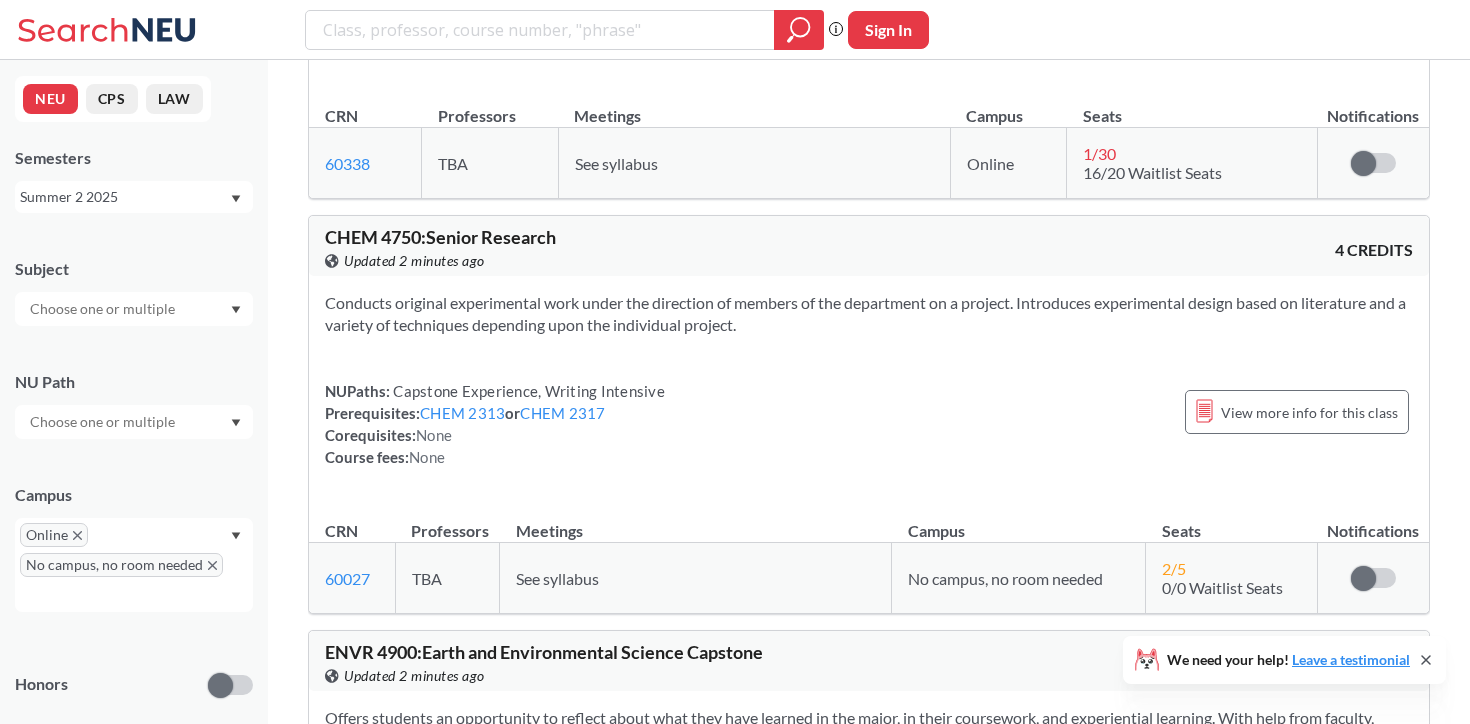 click on "NU Path" at bounding box center [134, 395] 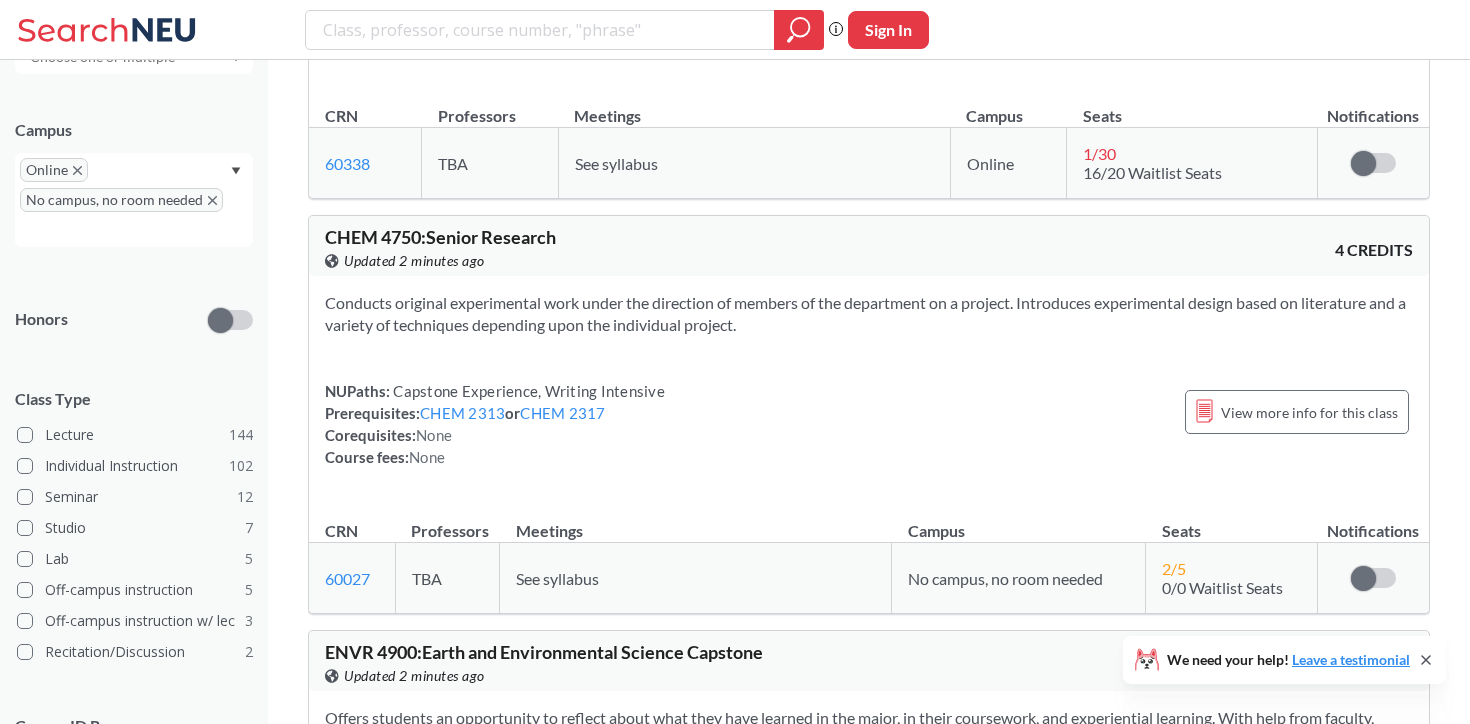 scroll, scrollTop: 504, scrollLeft: 0, axis: vertical 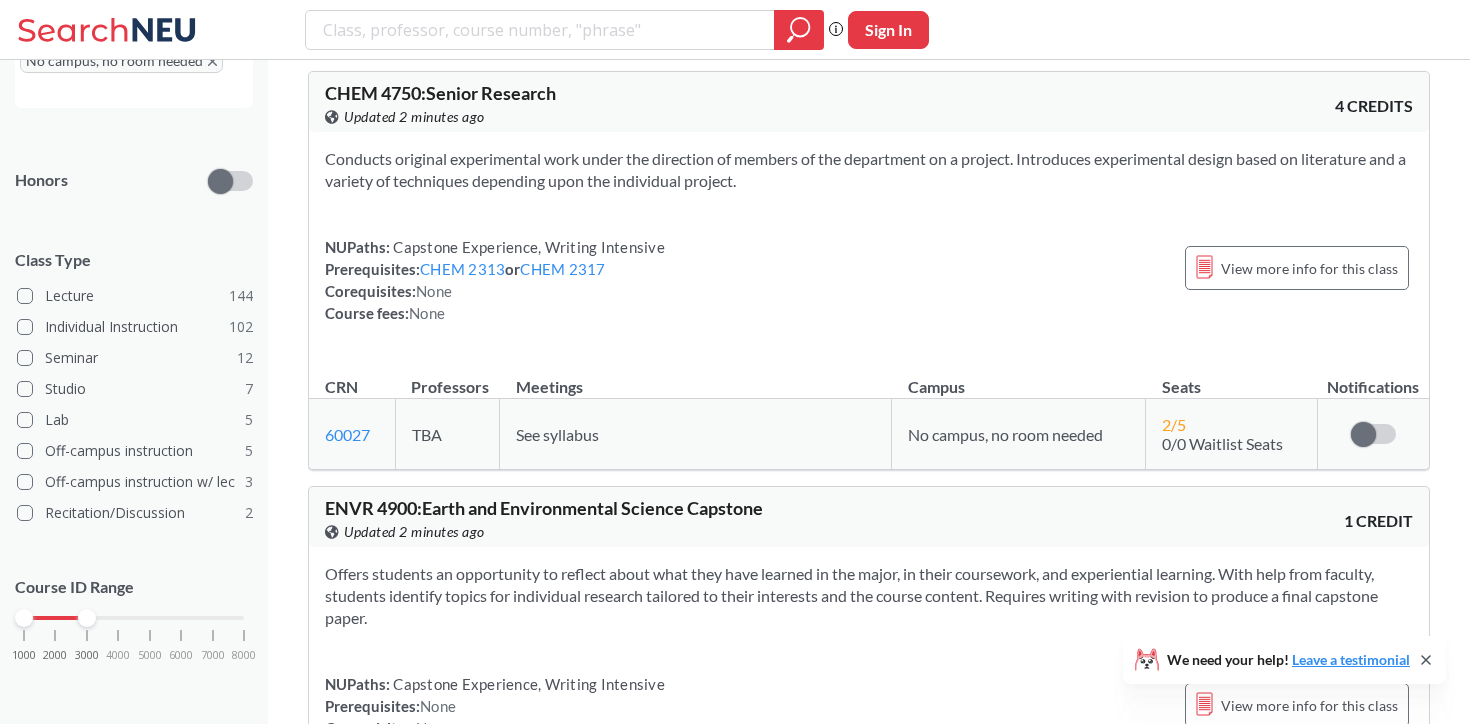 drag, startPoint x: 244, startPoint y: 617, endPoint x: 87, endPoint y: 623, distance: 157.11461 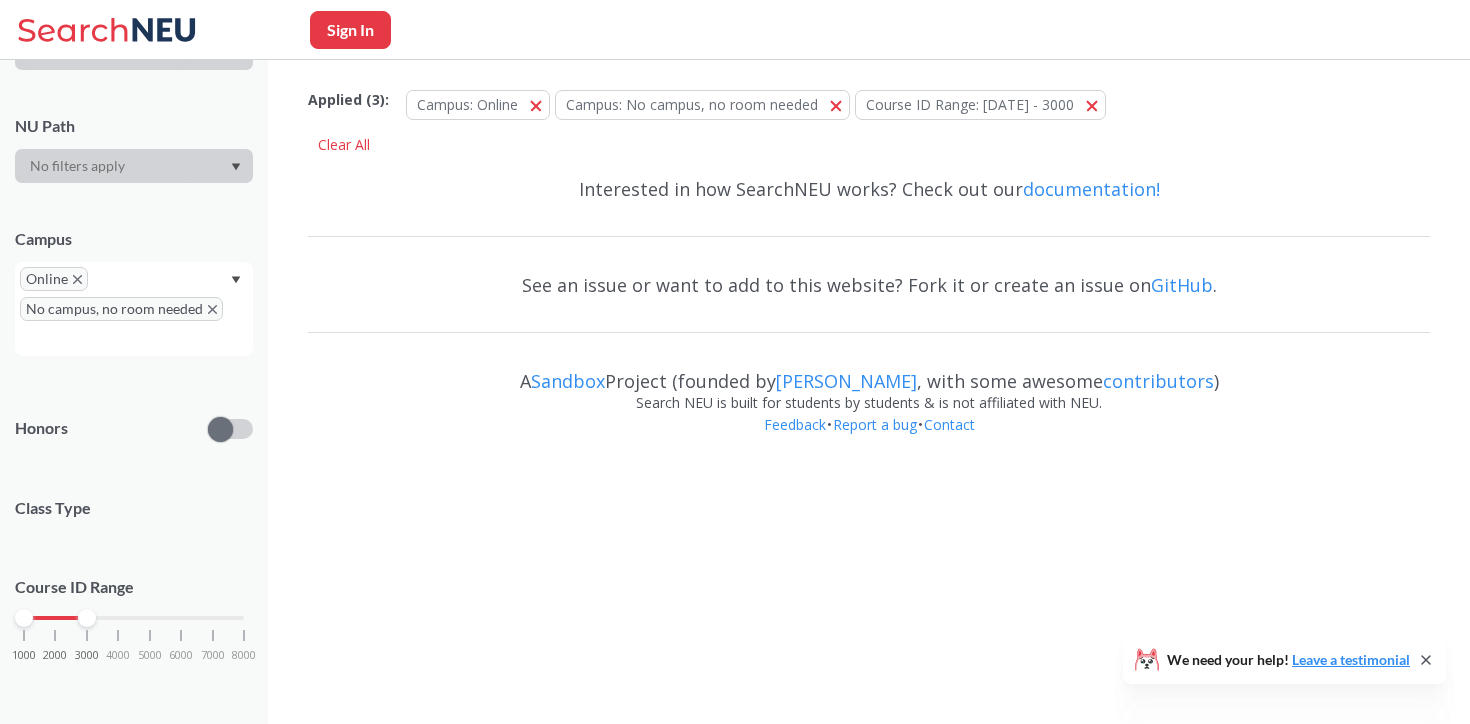 scroll, scrollTop: 442, scrollLeft: 0, axis: vertical 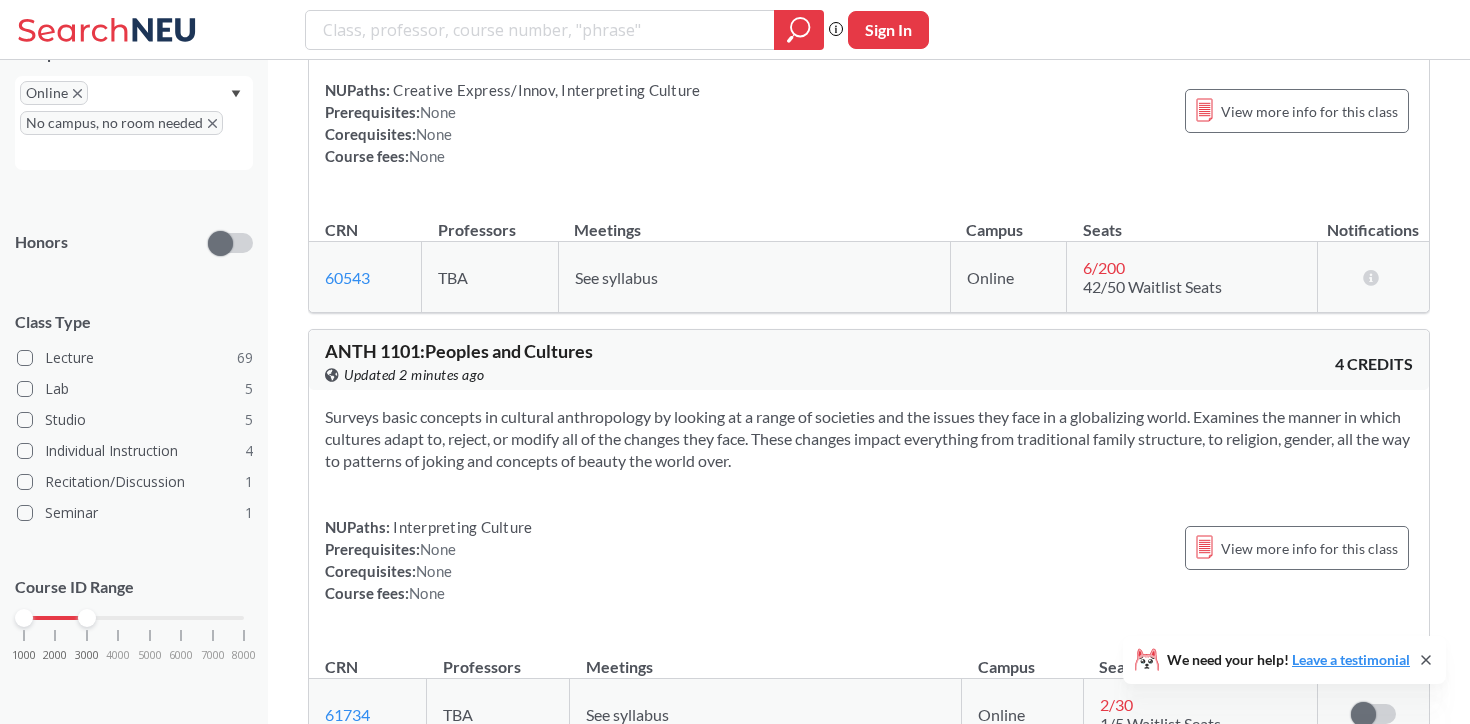 click on "Surveys basic concepts in cultural anthropology by looking at a range of societies and the issues they face in a globalizing world. Examines the manner in which cultures adapt to, reject, or modify all of the changes they face. These changes impact everything from traditional family structure, to religion, gender, all the way to patterns of joking and concepts of beauty the world over.
NUPaths:   Interpreting Culture Prerequisites:  None Corequisites:  None Course fees:  None View more info for this class" at bounding box center (869, 513) 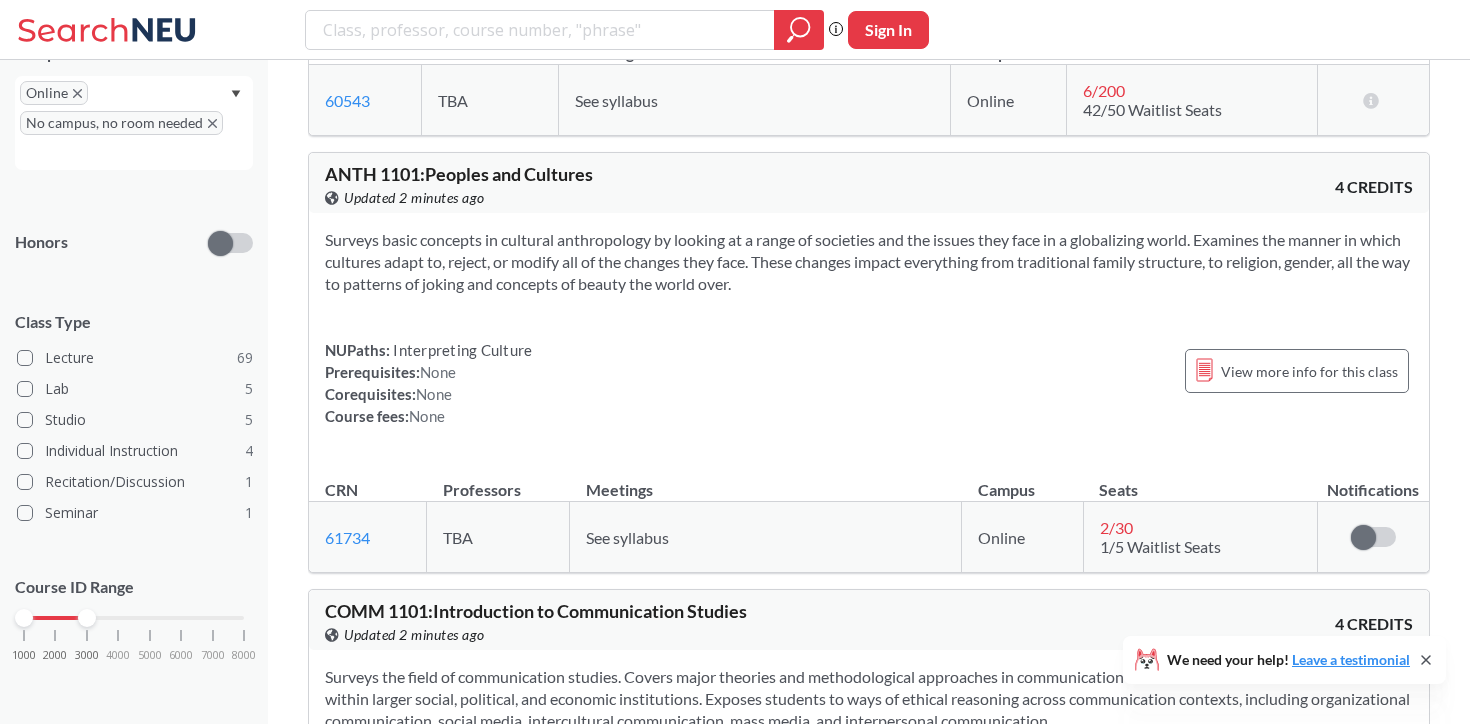 scroll, scrollTop: 458, scrollLeft: 0, axis: vertical 